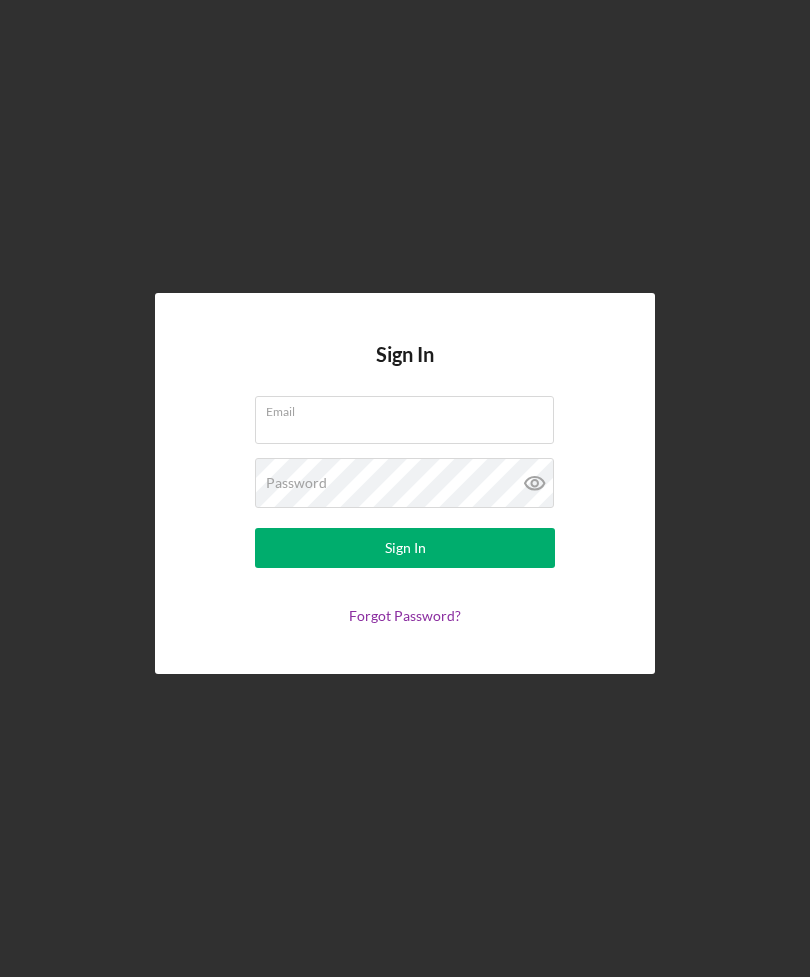 scroll, scrollTop: 0, scrollLeft: 0, axis: both 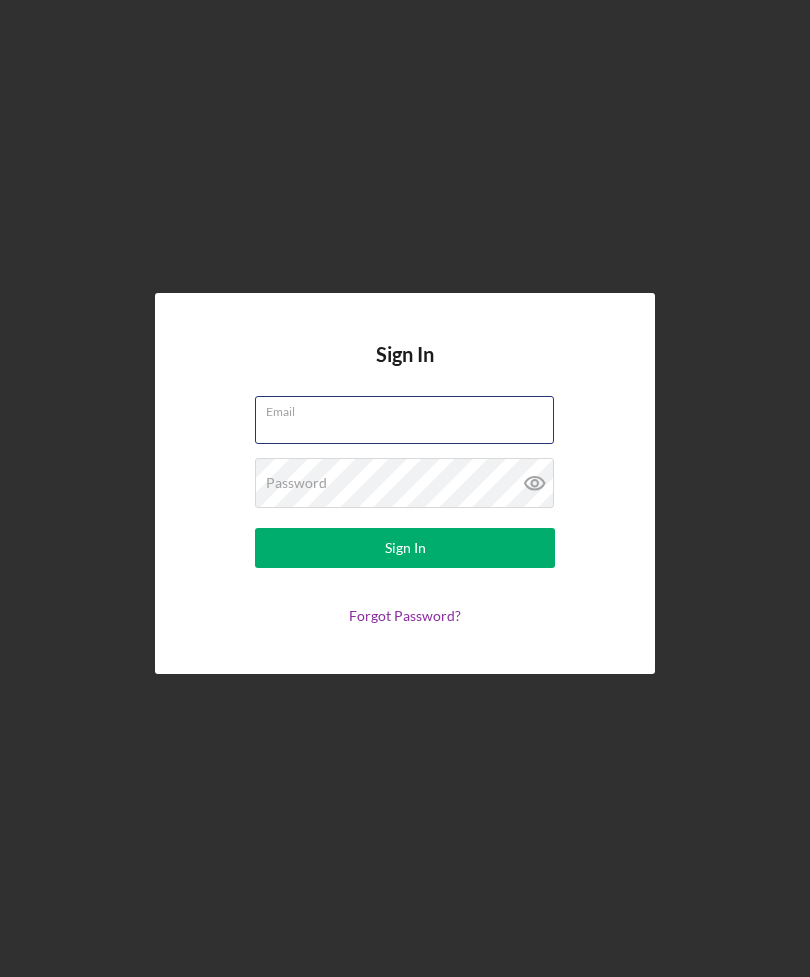 type on "[EMAIL]" 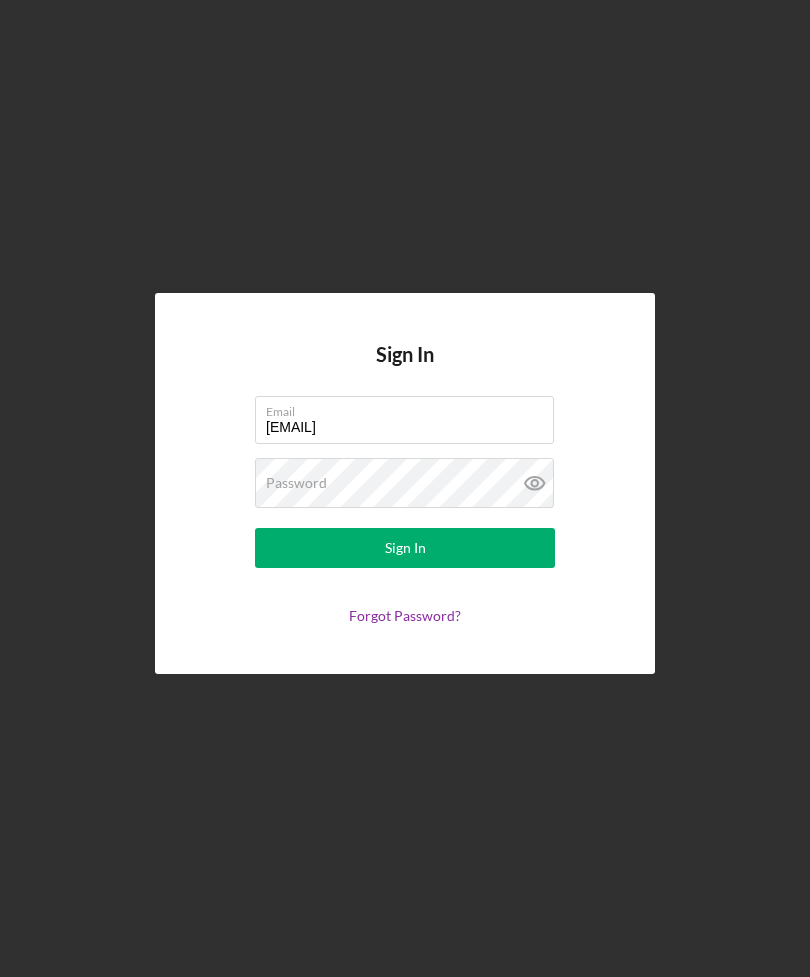 click on "Sign In" at bounding box center [405, 548] 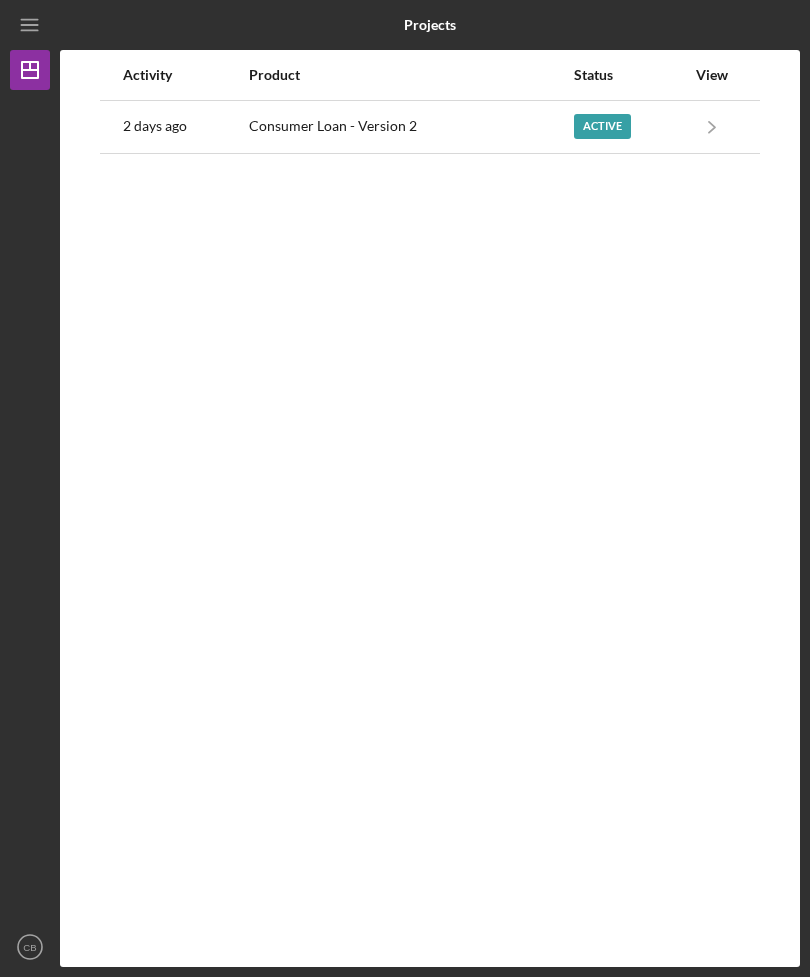 click on "Icon/Navigate" 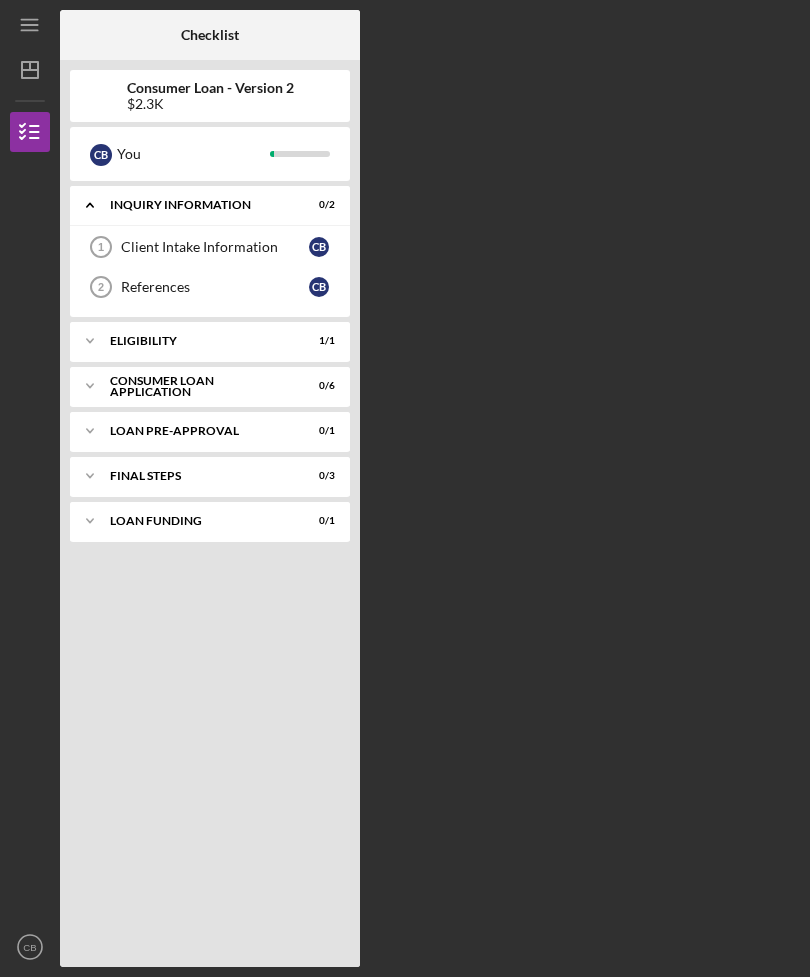 click on "Client Intake Information" at bounding box center (215, 247) 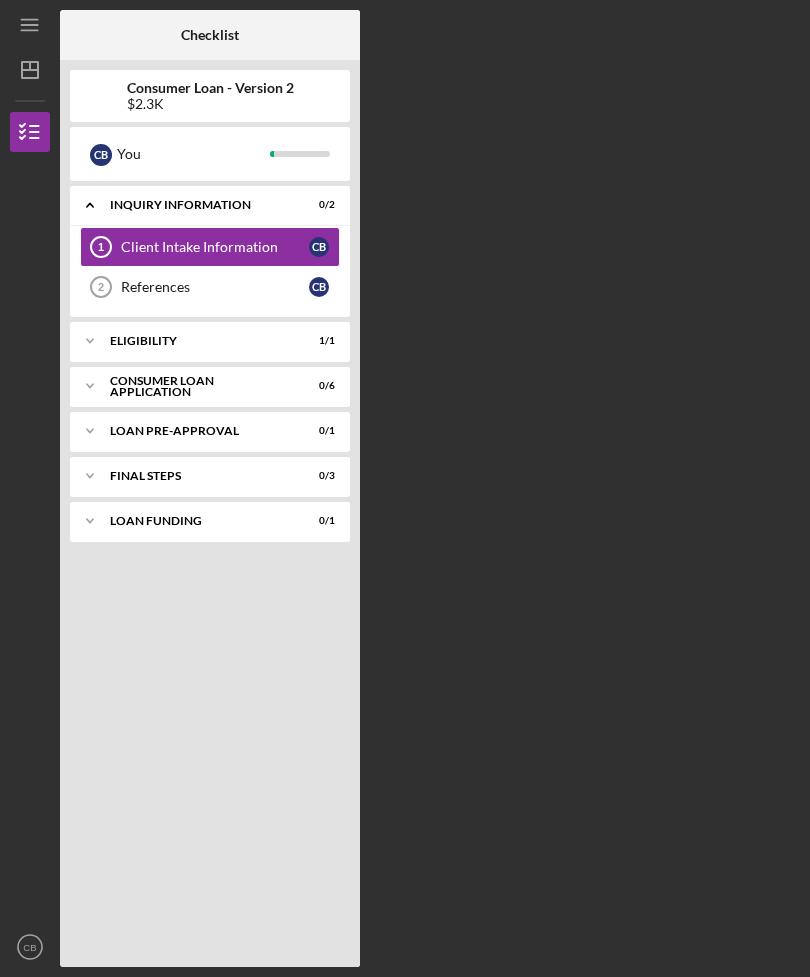 scroll, scrollTop: 64, scrollLeft: 0, axis: vertical 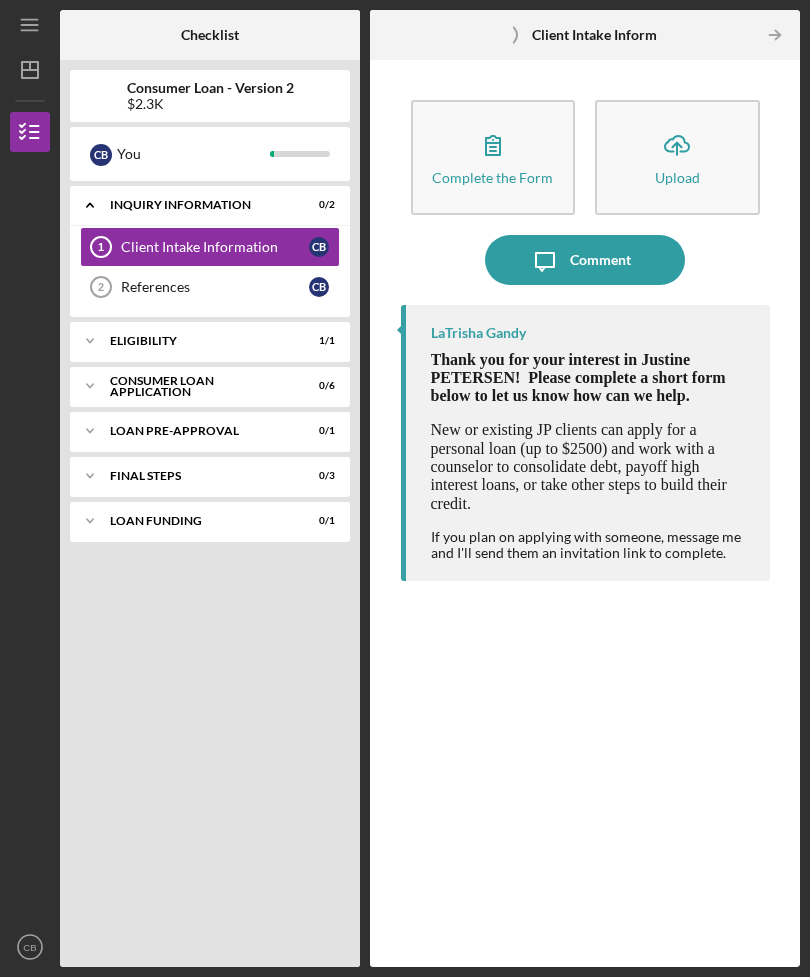 click on "Complete the Form" at bounding box center (492, 177) 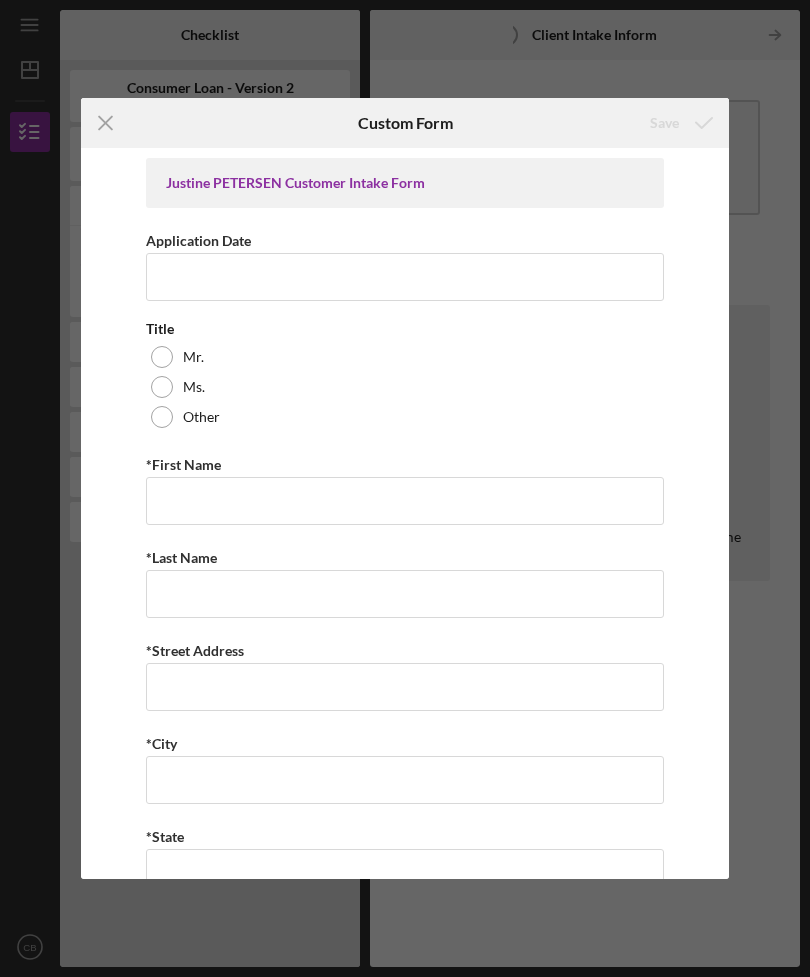 scroll, scrollTop: 0, scrollLeft: 0, axis: both 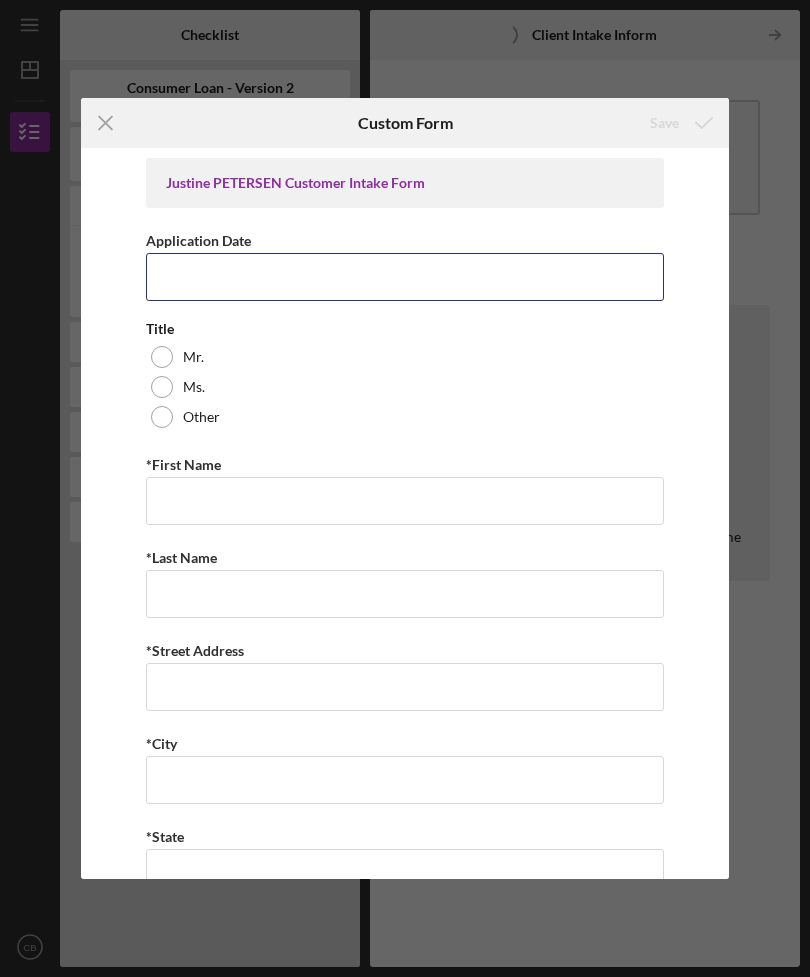 click on "Application Date" at bounding box center (405, 277) 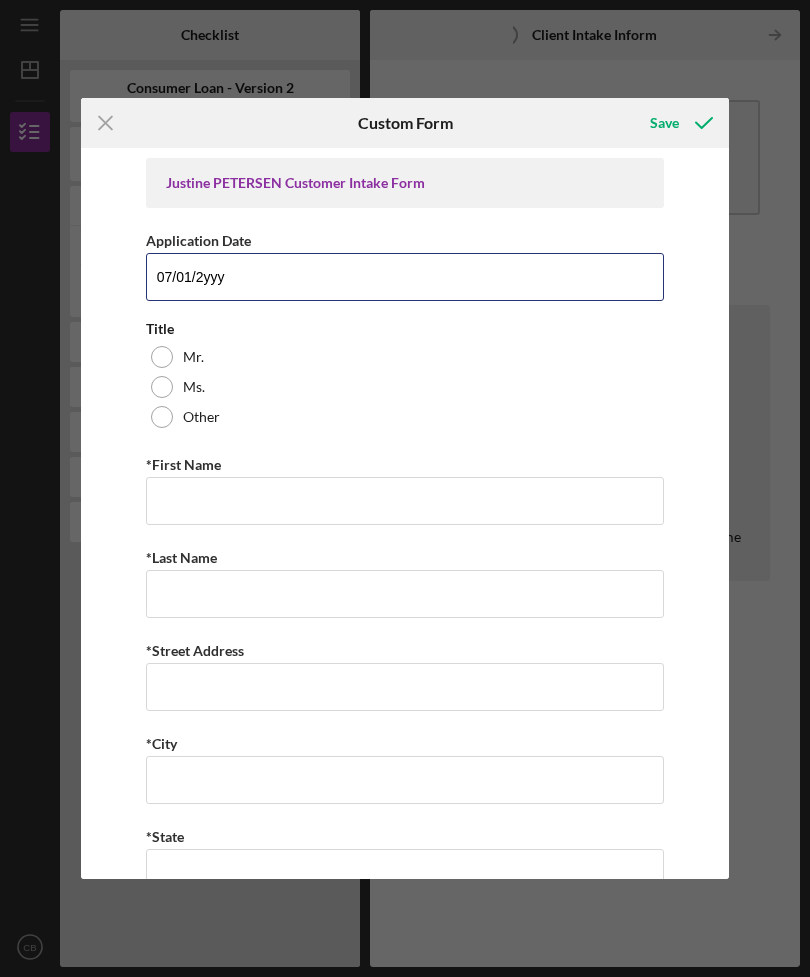 type on "07/01/2025" 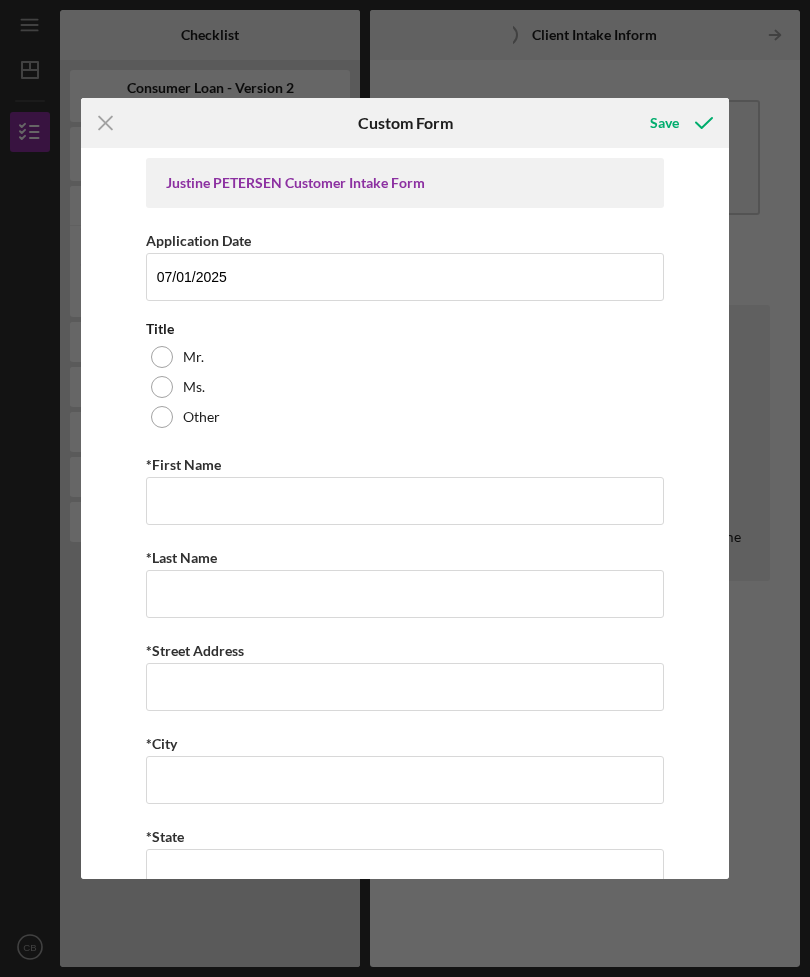 click at bounding box center [162, 387] 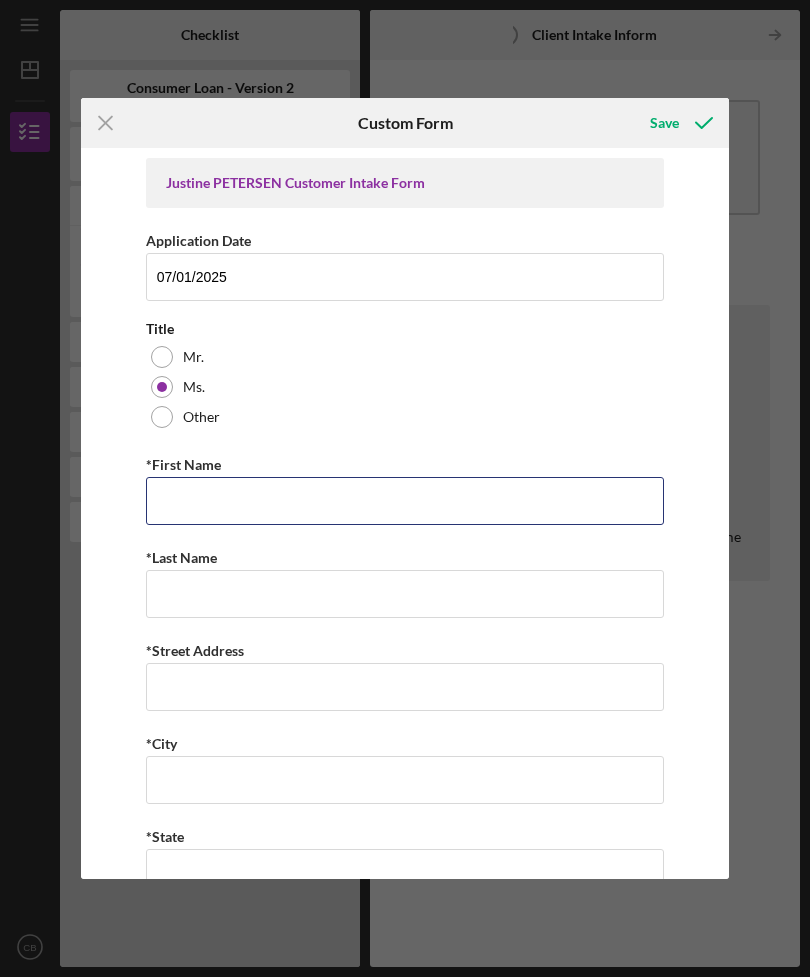 click on "*First Name" at bounding box center (405, 501) 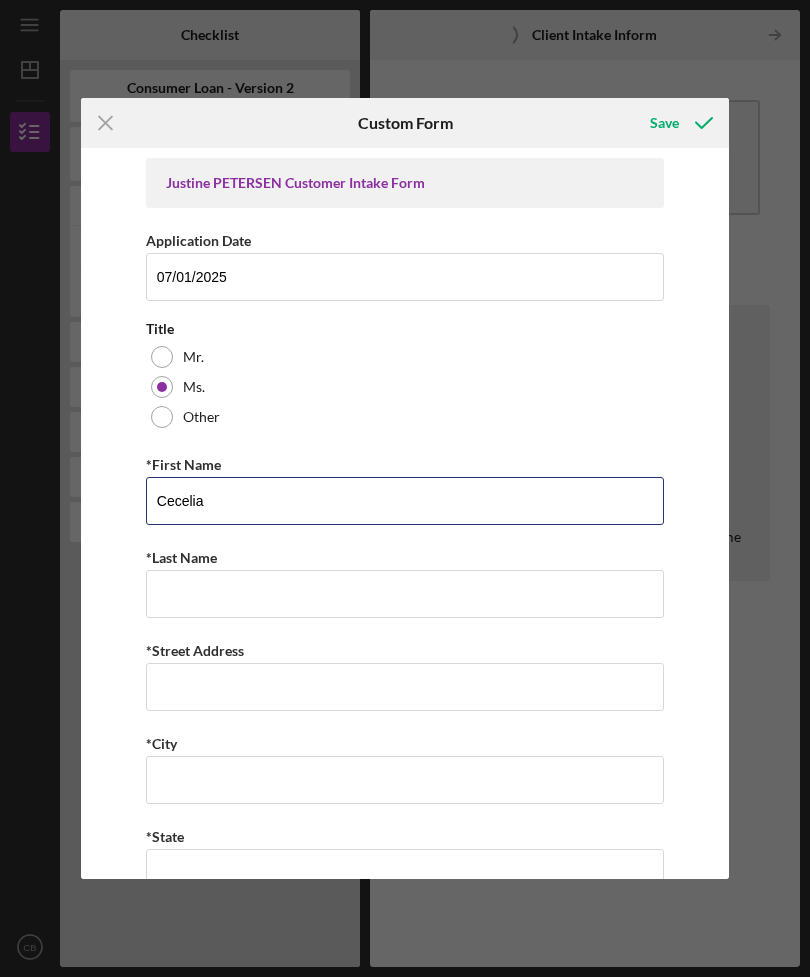 click on "Cecelia" at bounding box center (405, 501) 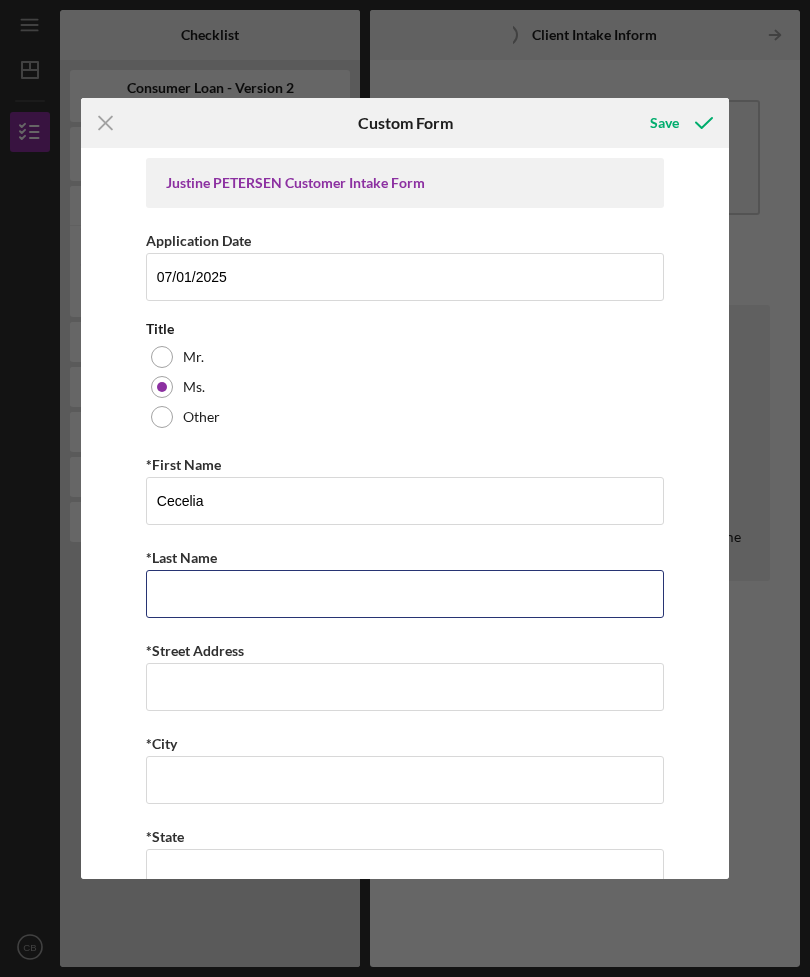 click on "*Last Name" at bounding box center (405, 594) 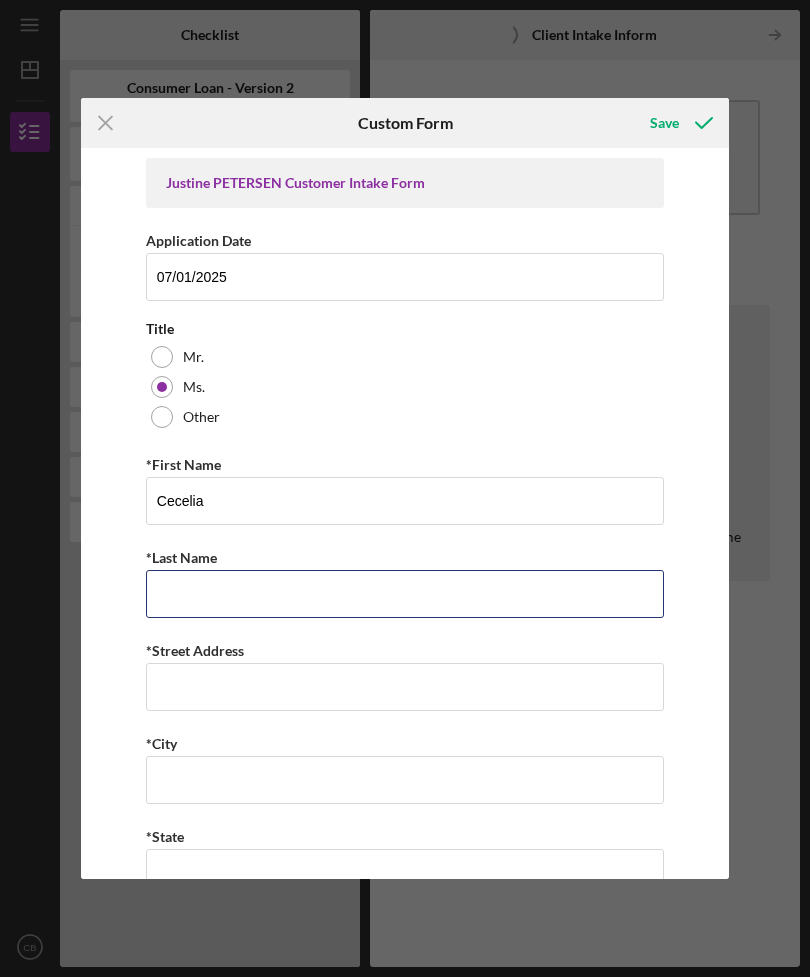 click on "Save" at bounding box center [679, 123] 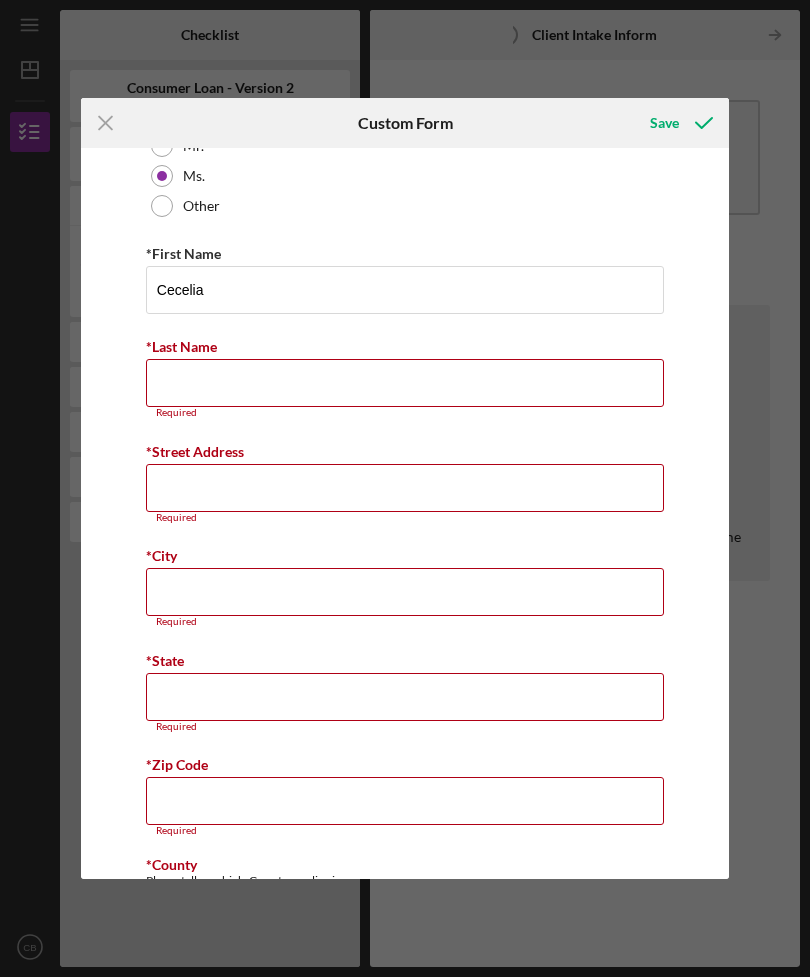 scroll, scrollTop: 213, scrollLeft: 0, axis: vertical 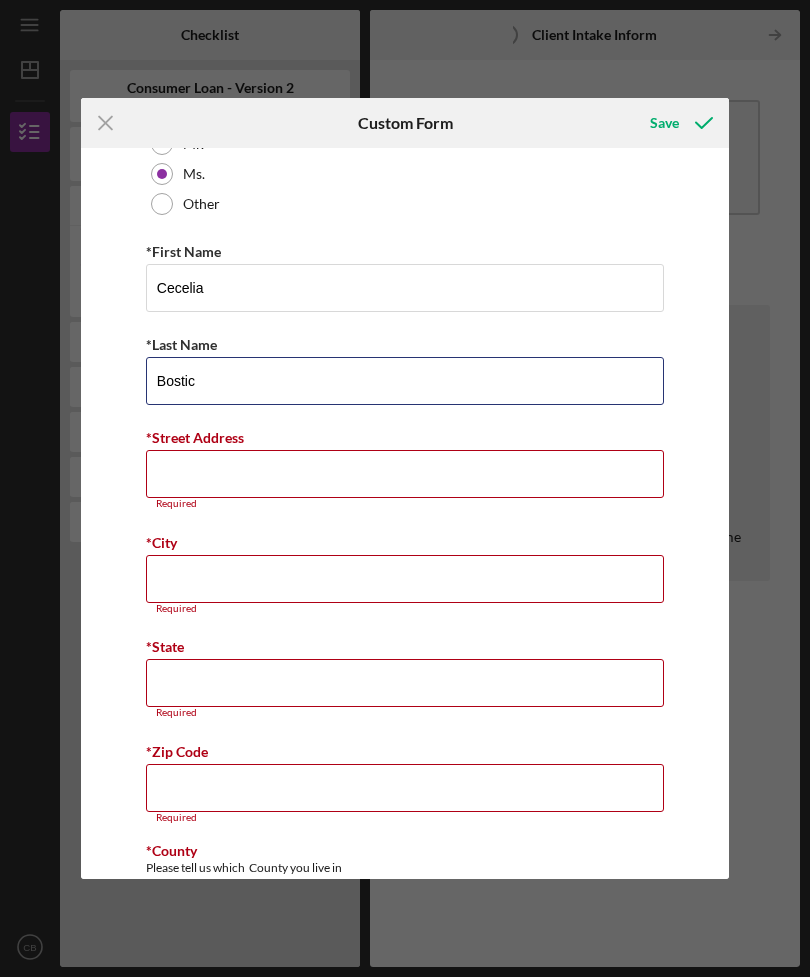 type on "Bostic" 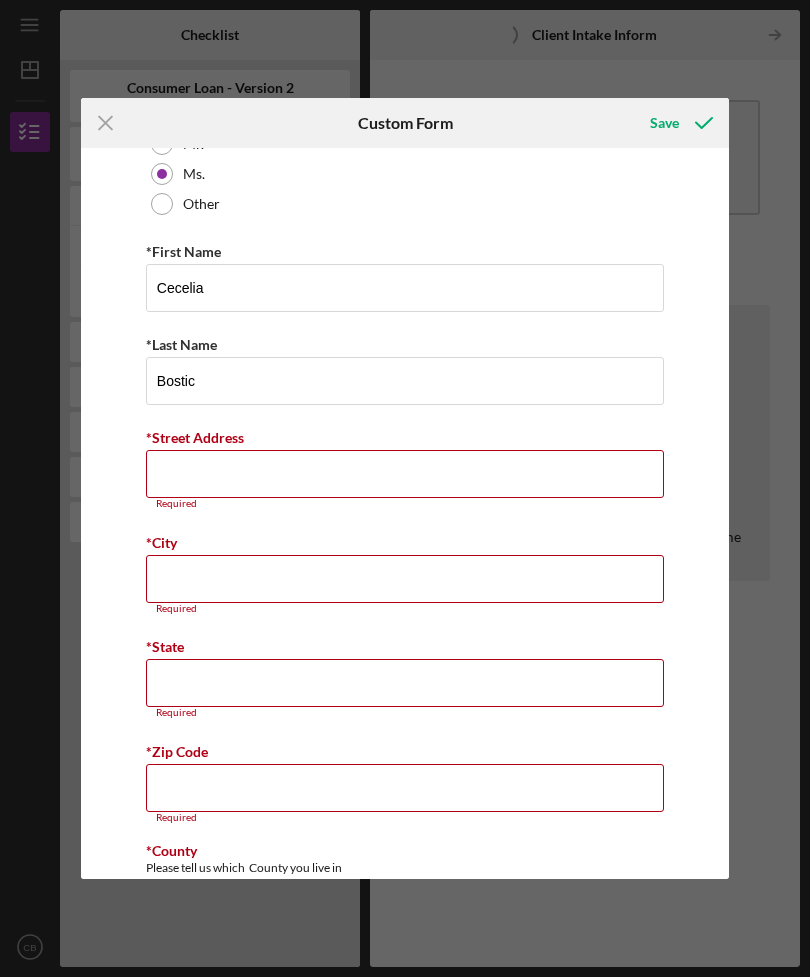 click on "*Street Address" at bounding box center (405, 474) 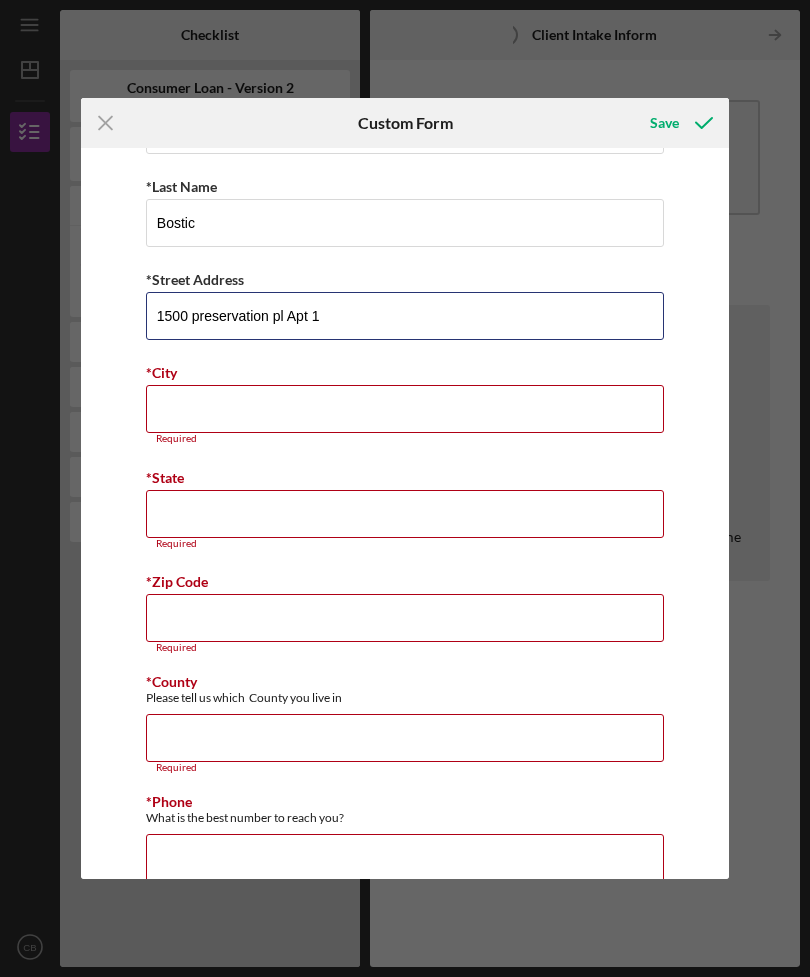 scroll, scrollTop: 371, scrollLeft: 0, axis: vertical 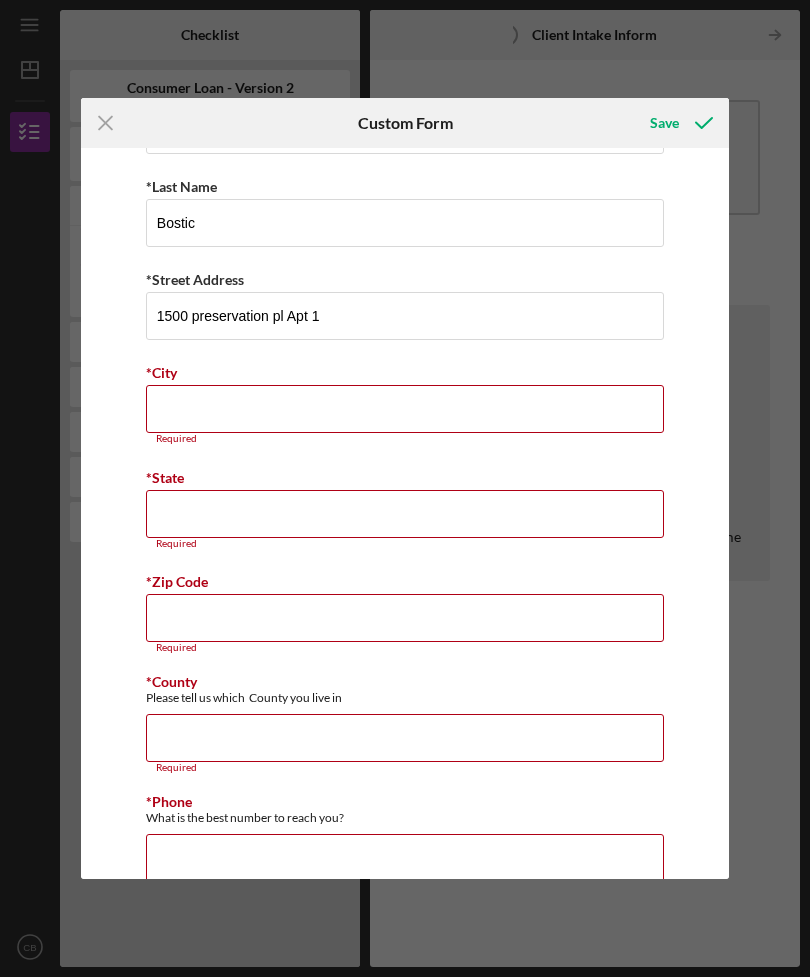click on "*City" at bounding box center [405, 409] 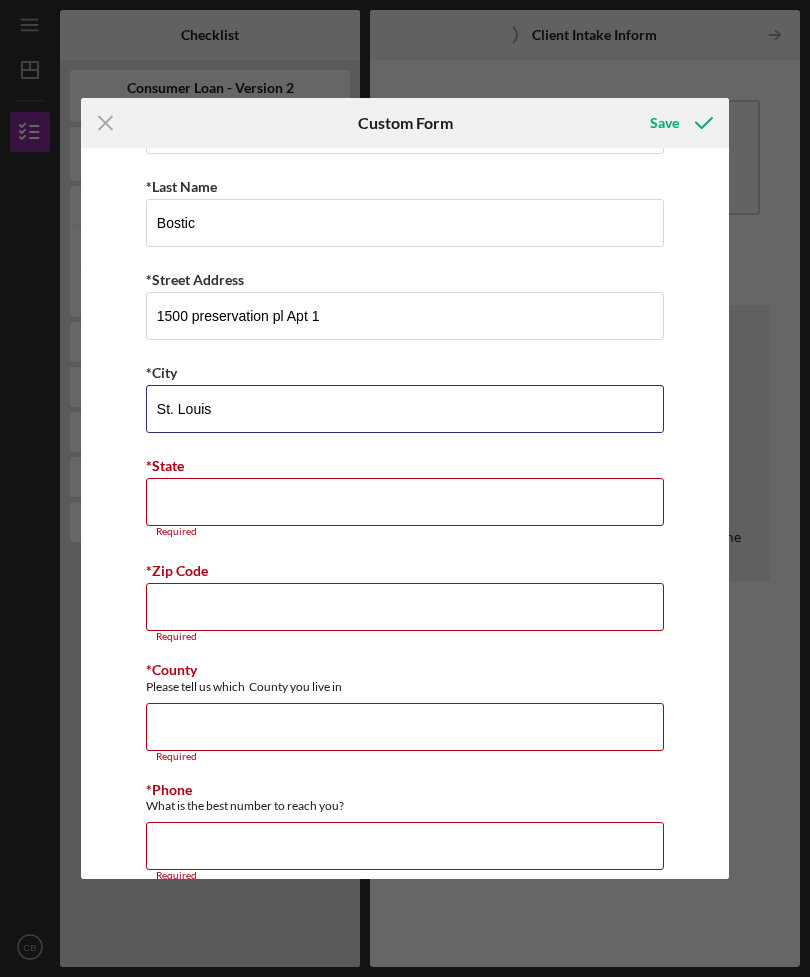 type on "St. Louis" 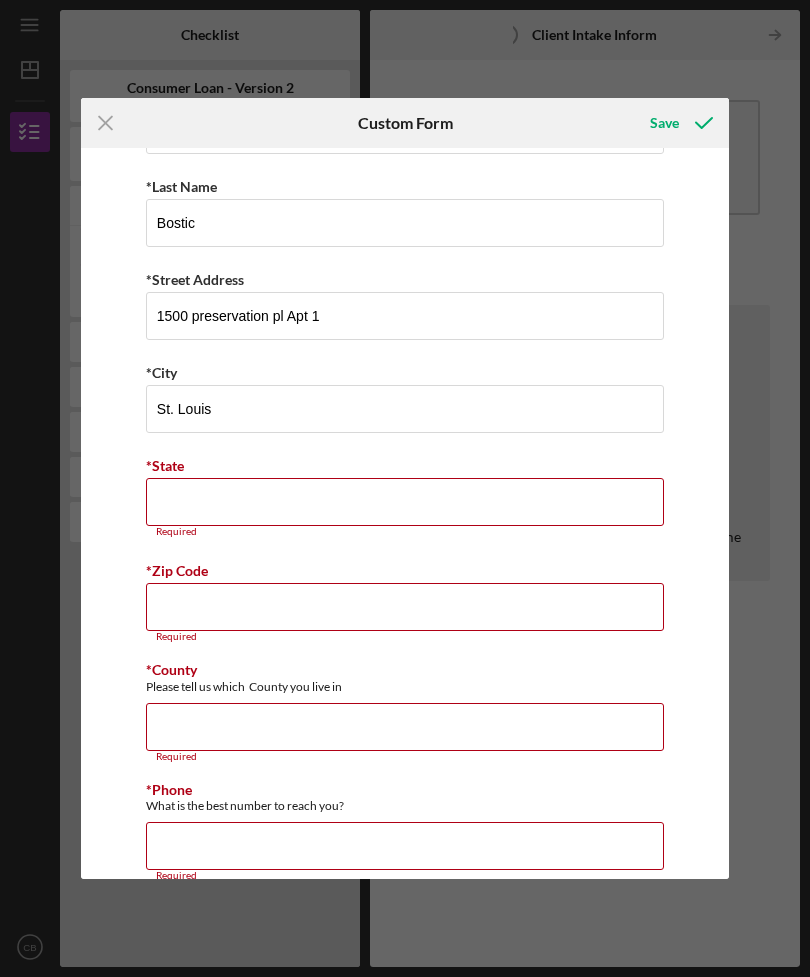 click on "*State" at bounding box center [405, 502] 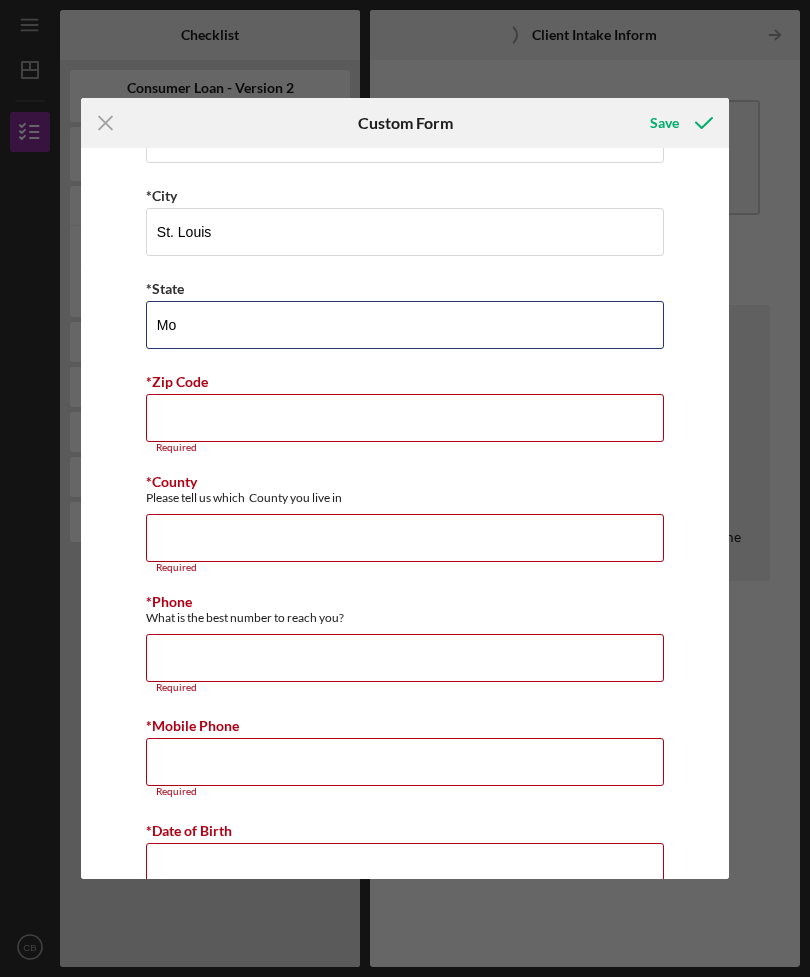 scroll, scrollTop: 548, scrollLeft: 0, axis: vertical 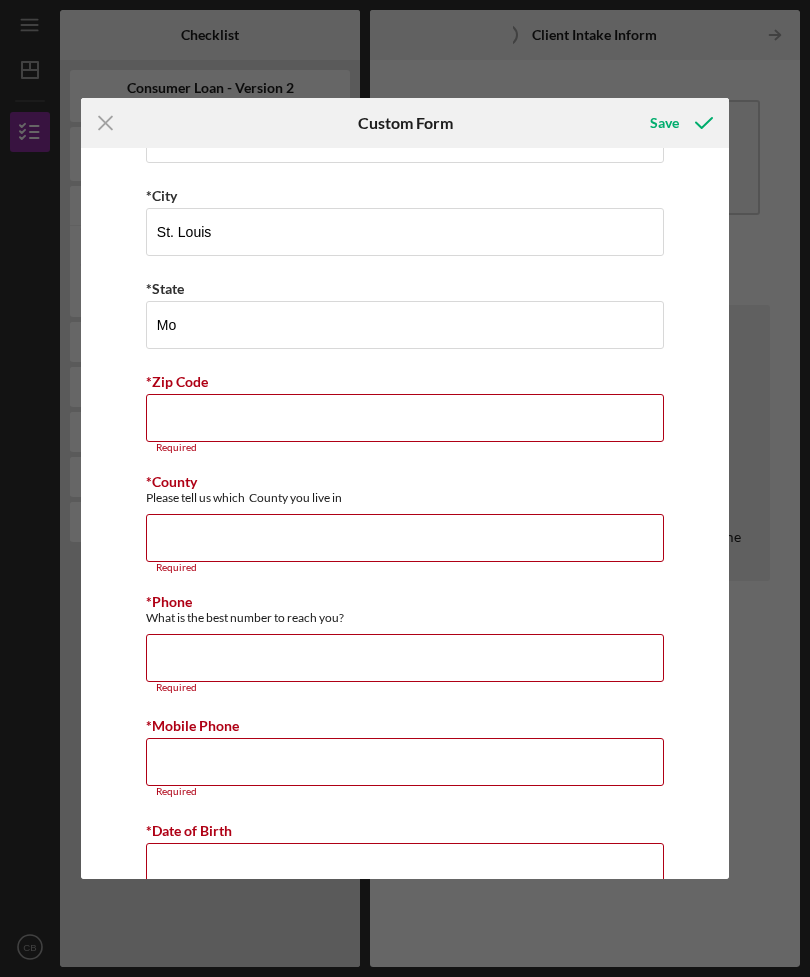 click on "*Zip Code" at bounding box center [405, 418] 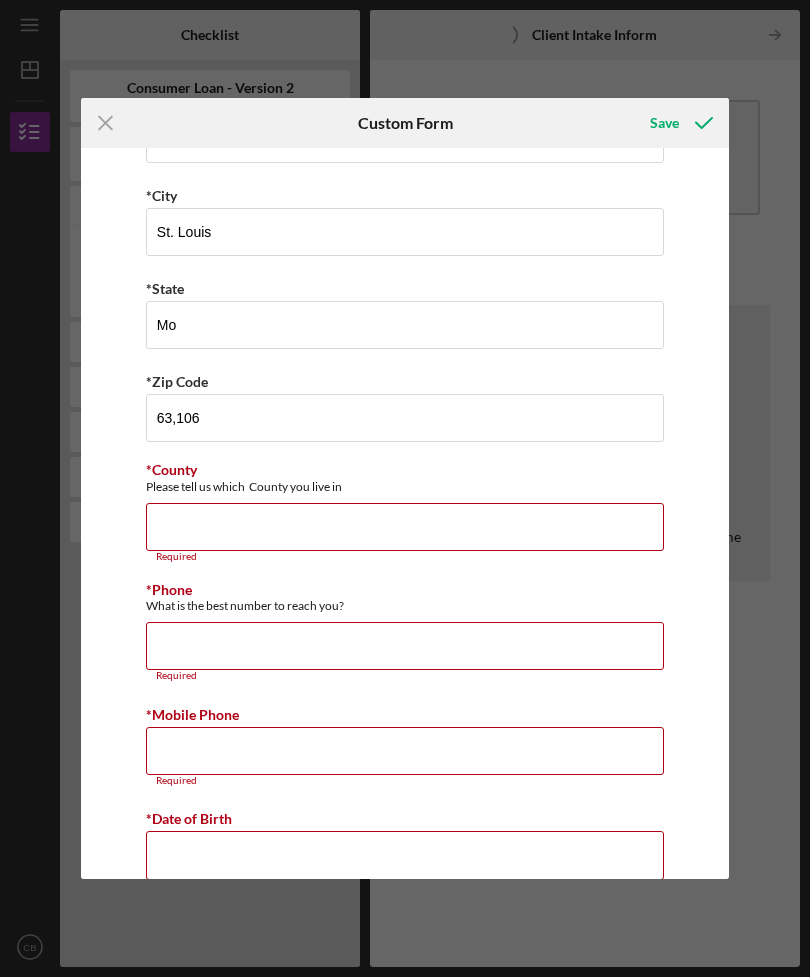 click on "Please tell us which  County you live in" at bounding box center [405, 486] 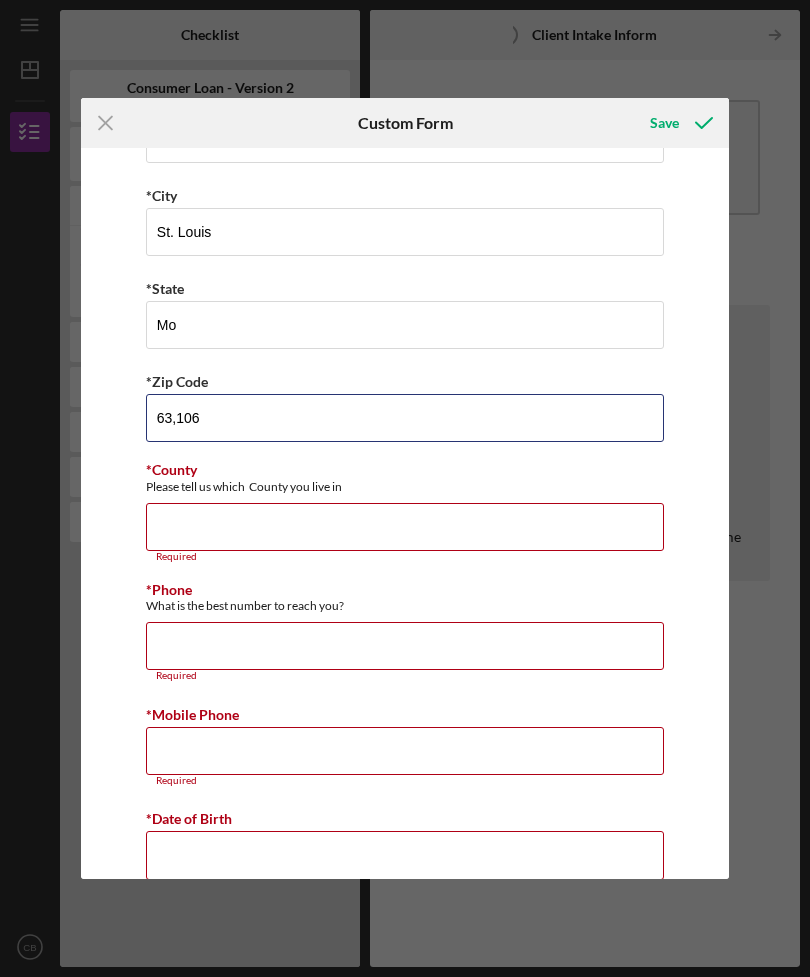 click on "63,106" at bounding box center (405, 418) 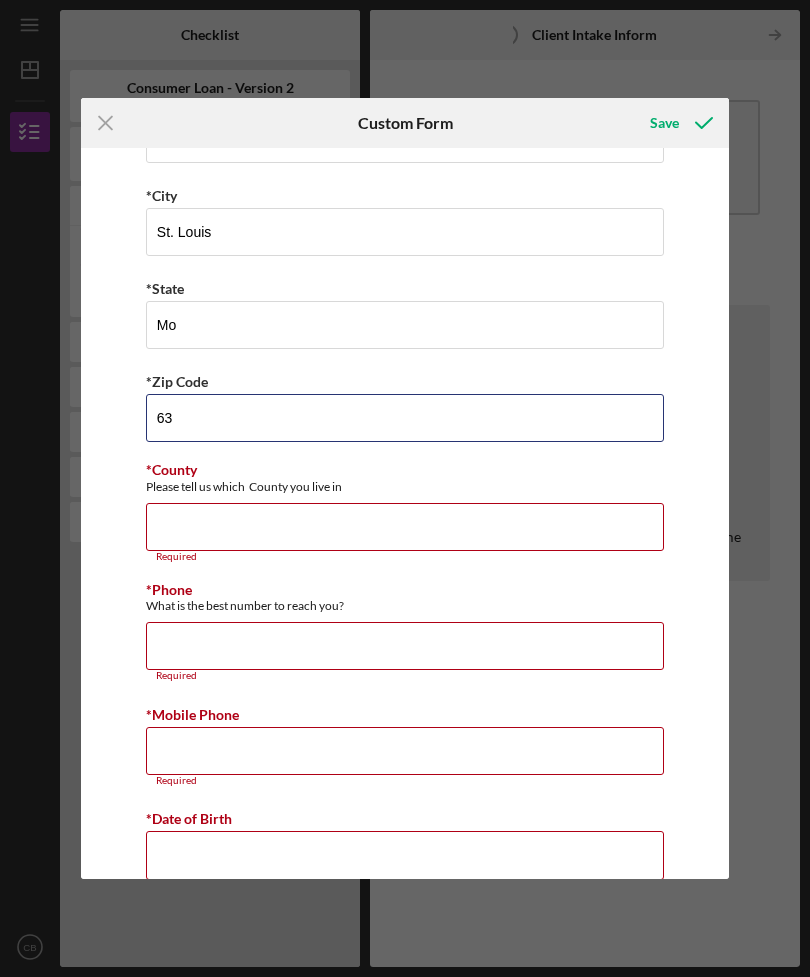 type on "6" 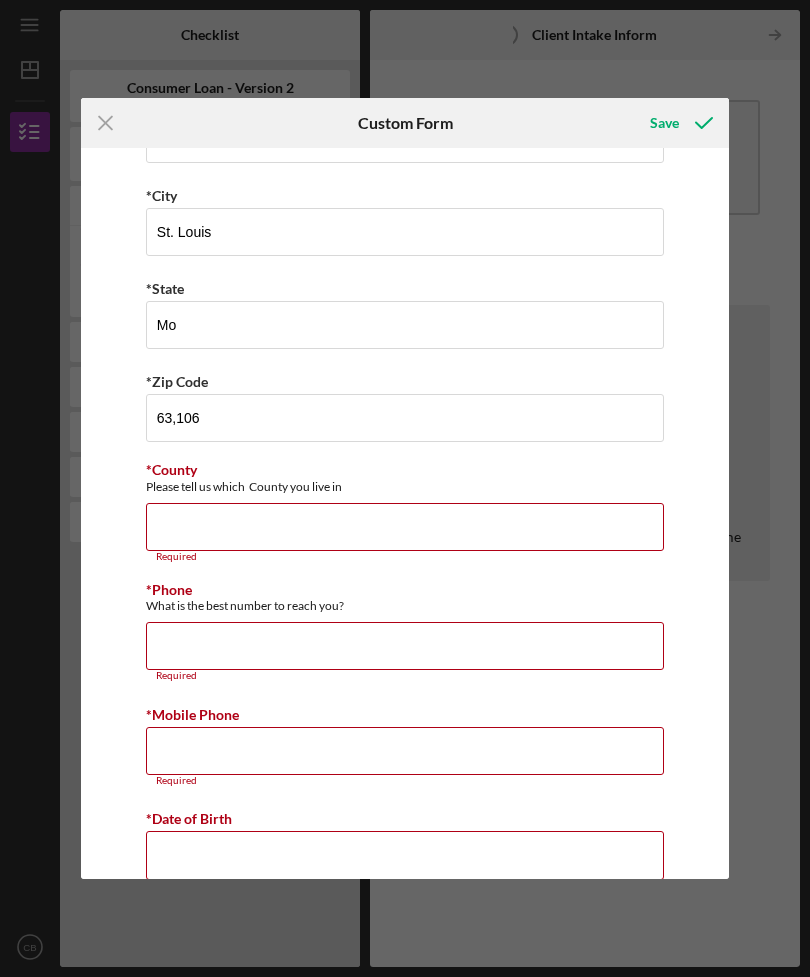 click on "[FIRST] [LAST] Customer Intake Form Application Date [DATE] Title Mr. Ms. Other *First Name Cecelia *Last Name Bostic *Street Address 1500 preservation pl Apt 1 *City [CITY] *State [STATE] *Zip Code Required *County Please tell us which  County you live in Required *Phone What is the best number to reach you? Required *Mobile Phone Required *Date of Birth Required *Your Social Required Format: XXX.XX.XXX Required *Email Address Required Referral Source JP tracks how clients hear about us to improve our outreach. *Referral Type JP Client JP Presentation JP Website JP Employee Bank Government Agency (SBA, HUD, etc) Media (Radio, Newspaper) Nonprofit Organization Real Estate Agent SBA LINC School Other Required Name of Referral Who can we thank for referring you?" at bounding box center [405, 668] 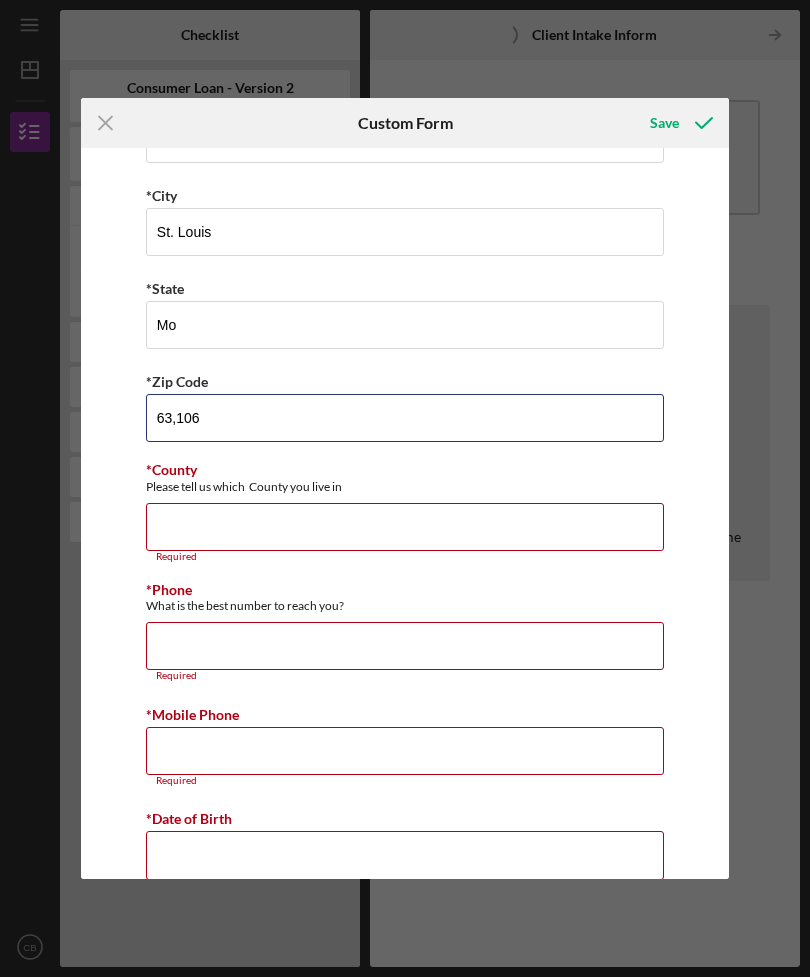 click on "63,106" at bounding box center [405, 418] 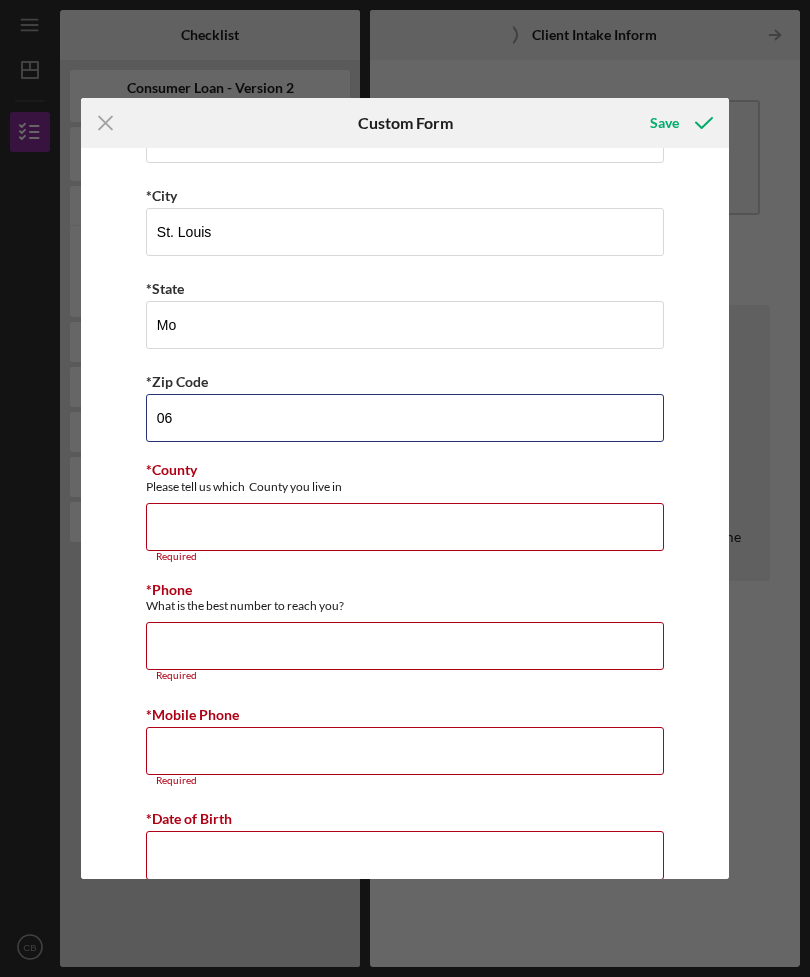 click on "06" at bounding box center (405, 418) 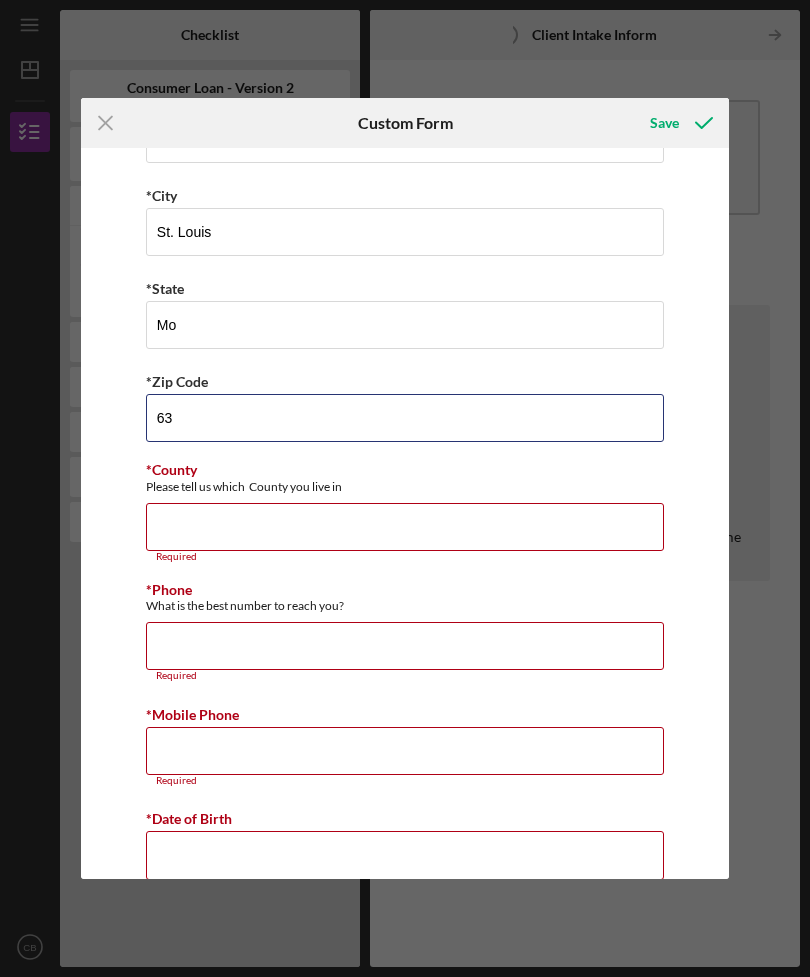 type on "6" 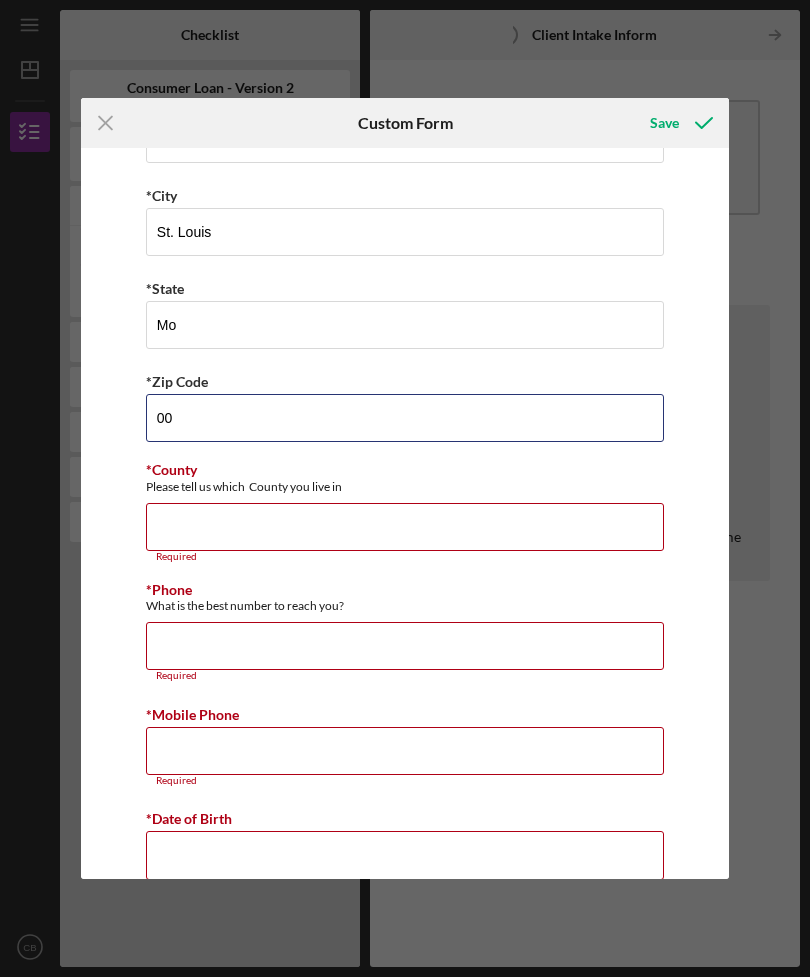 type on "0" 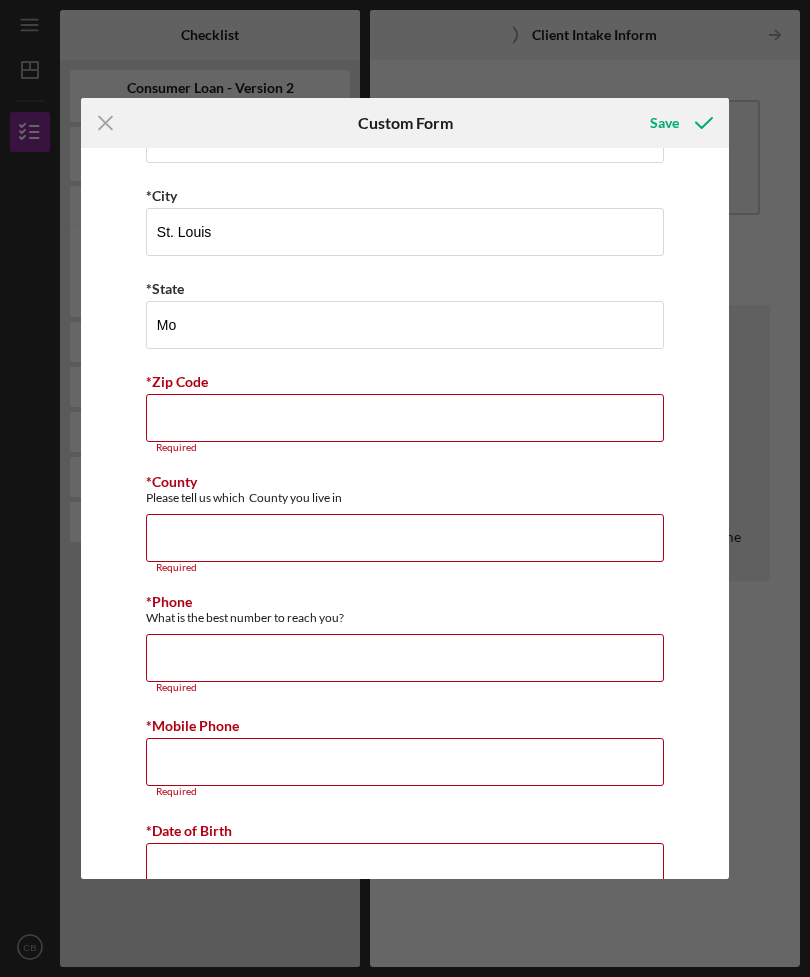 type 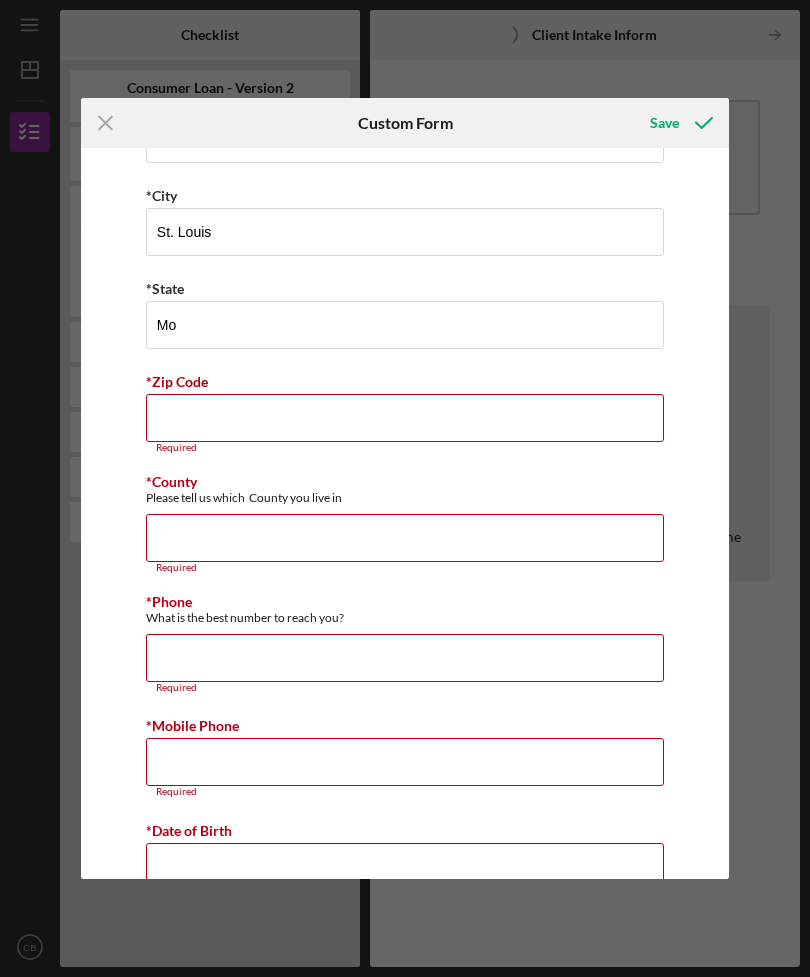 click on "*County" at bounding box center (405, 538) 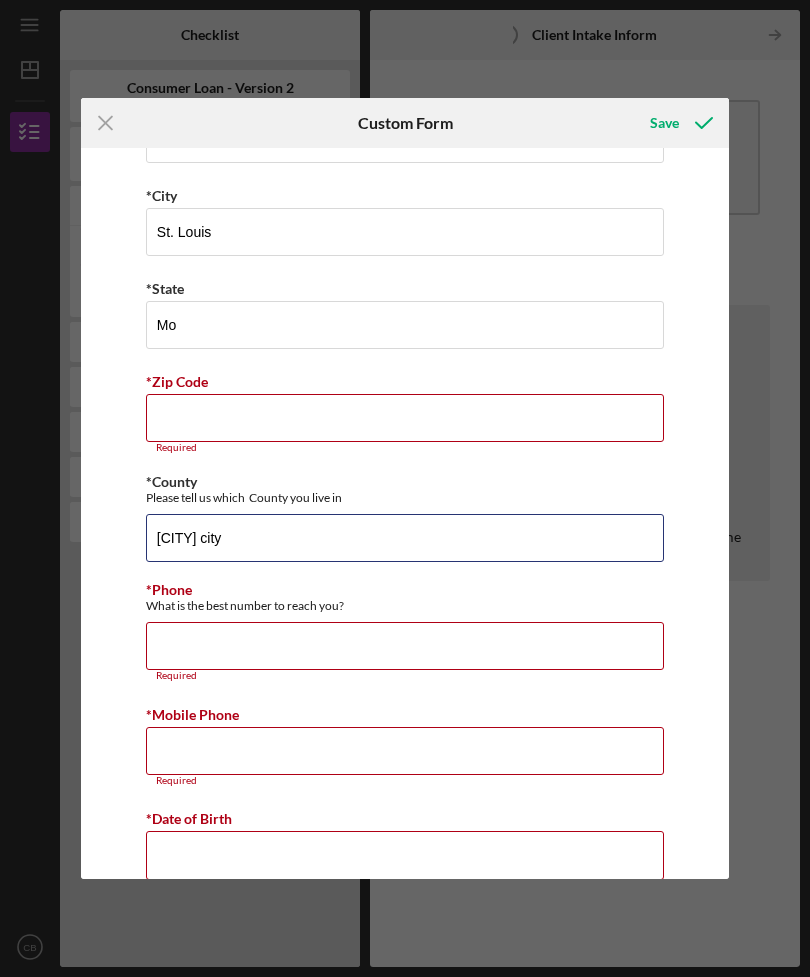 type on "[CITY] city" 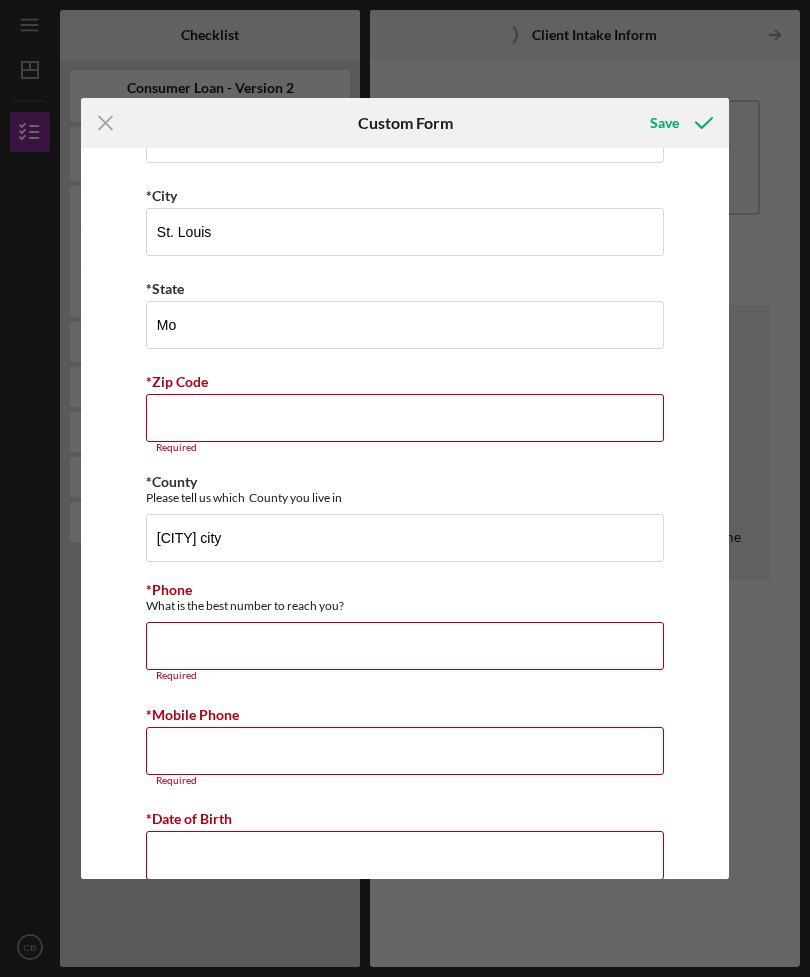 click on "What is the best number to reach you?" at bounding box center [405, 605] 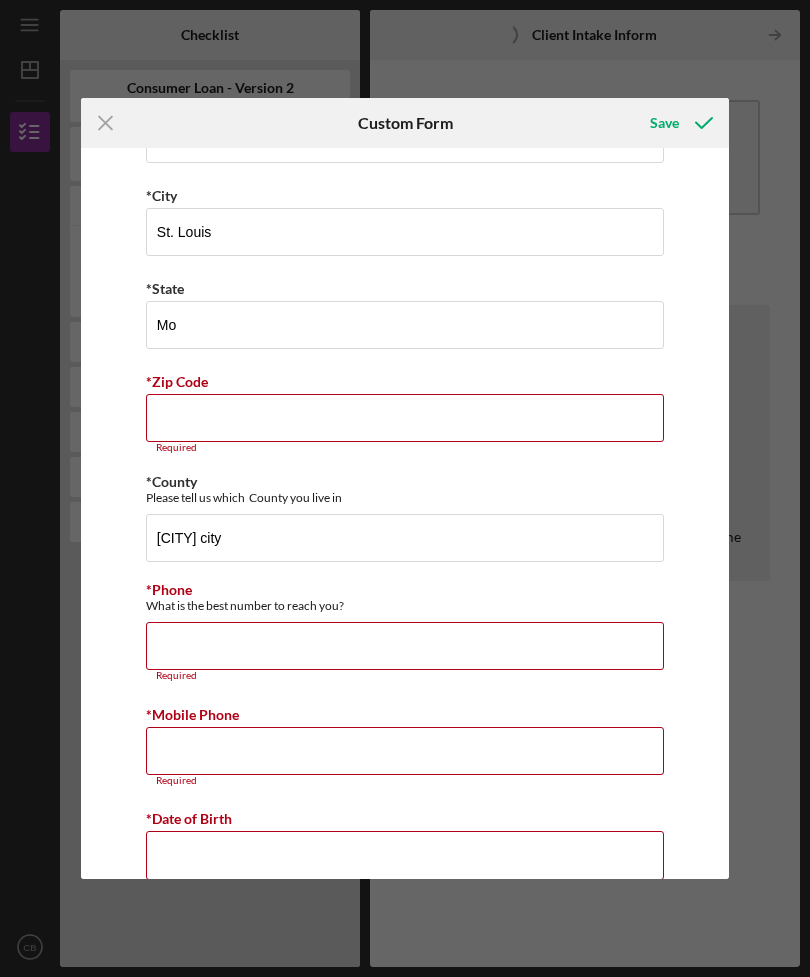 click on "*Phone" at bounding box center (405, 646) 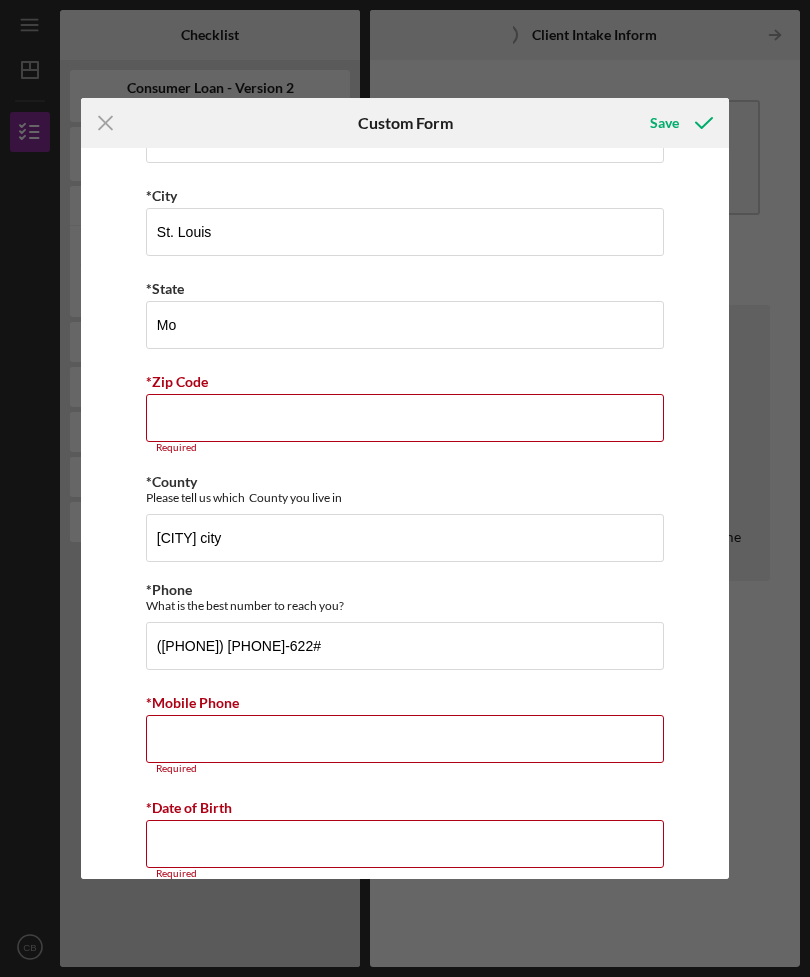 click on "What is the best number to reach you?" at bounding box center (405, 605) 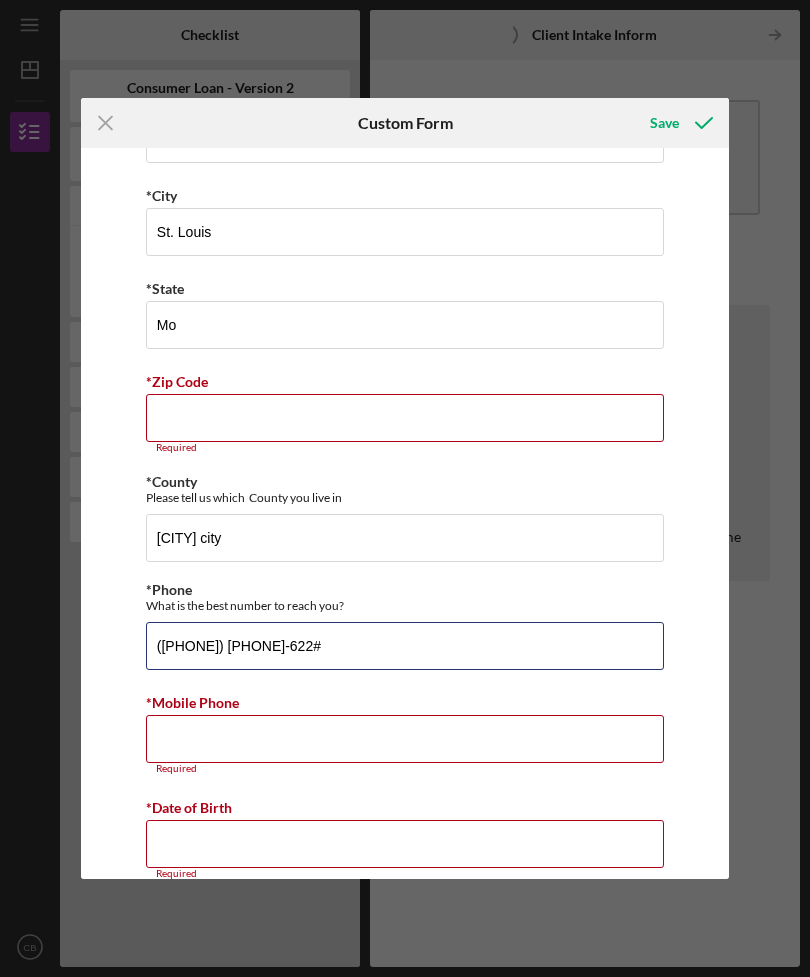 click on "([PHONE]) [PHONE]-622#" at bounding box center (405, 646) 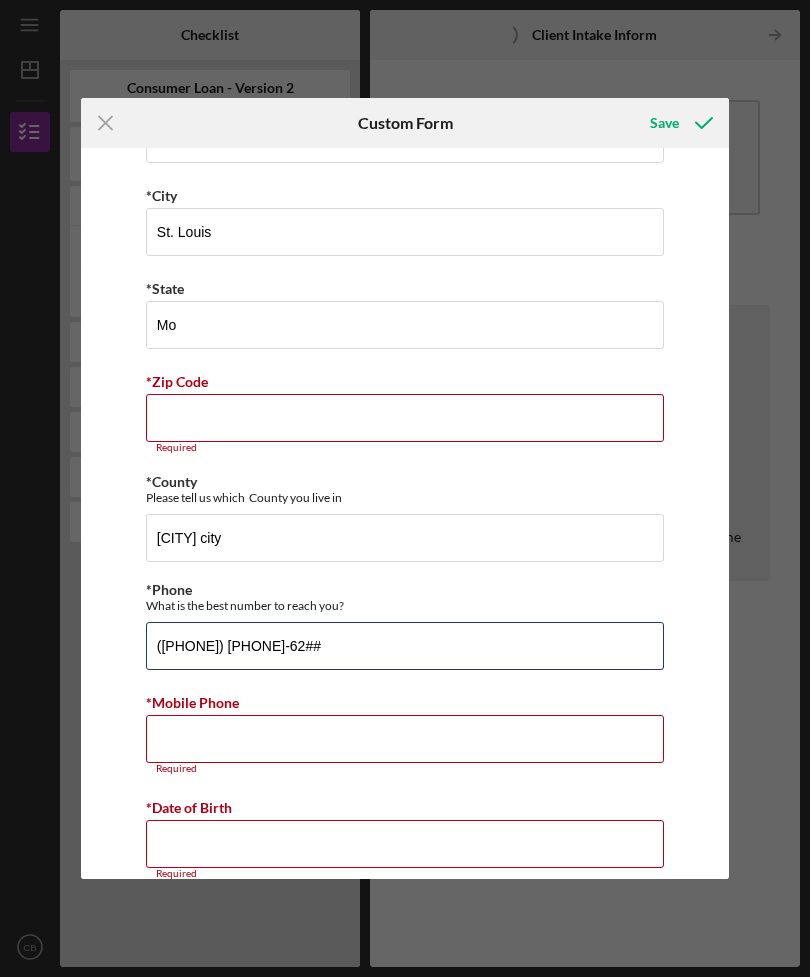 click on "([PHONE]) [PHONE]-62##" at bounding box center [405, 646] 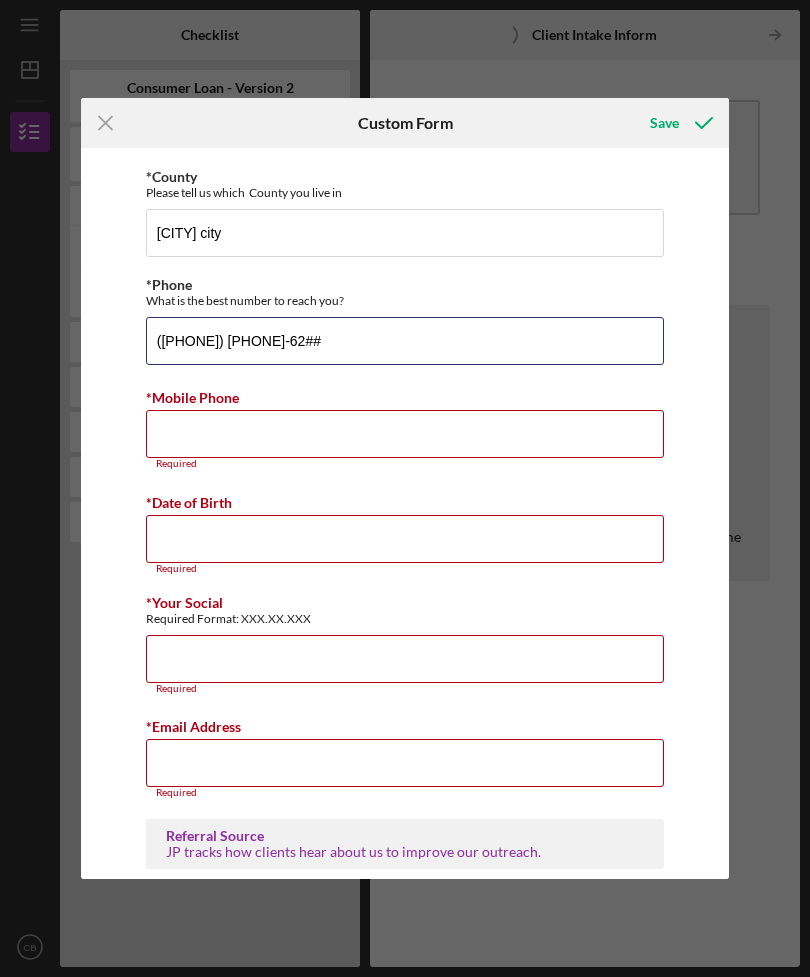 scroll, scrollTop: 850, scrollLeft: 0, axis: vertical 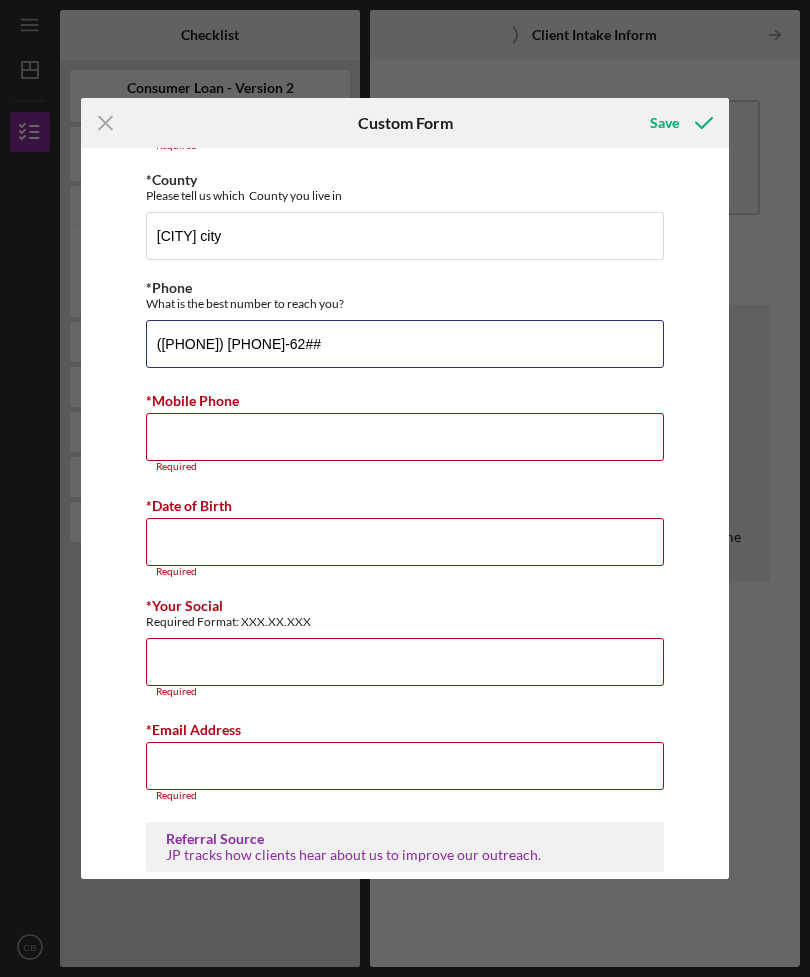 click on "([PHONE]) [PHONE]-62##" at bounding box center (405, 344) 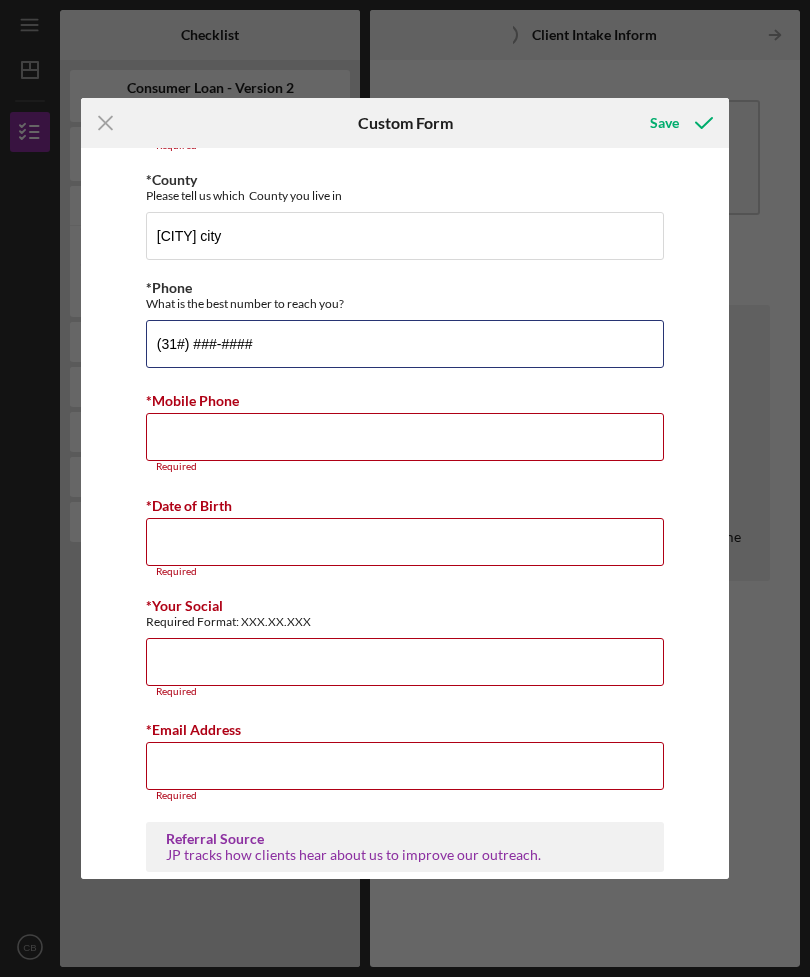 type on "(3##) ###-####" 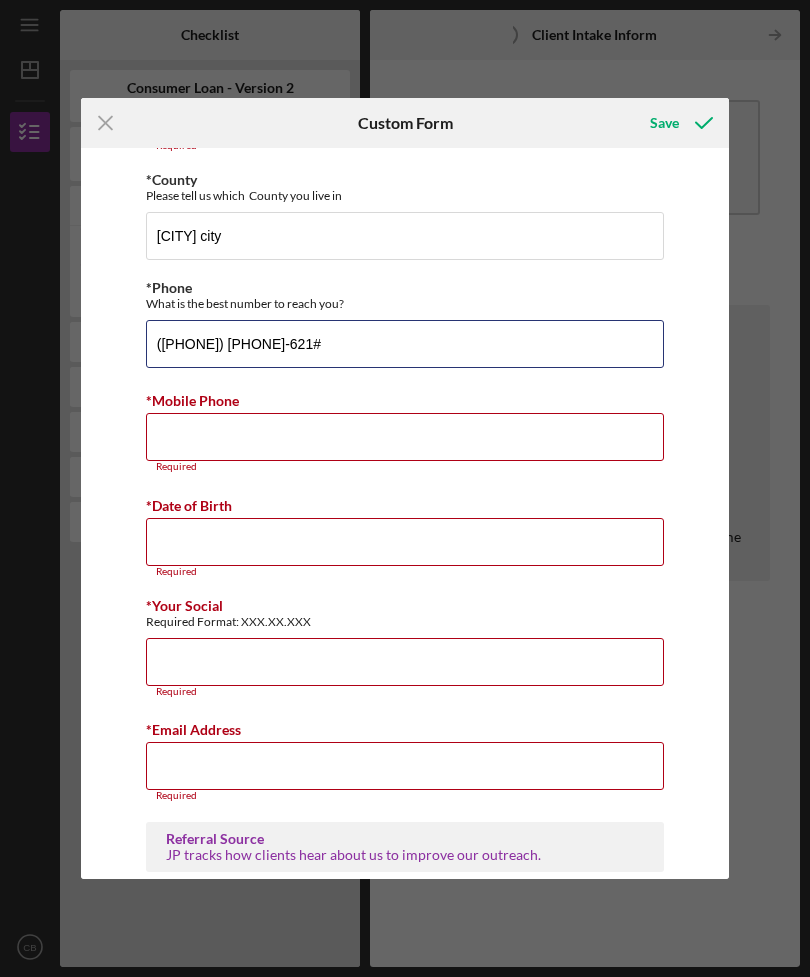 type on "([PHONE]) [PHONE]-[PHONE]" 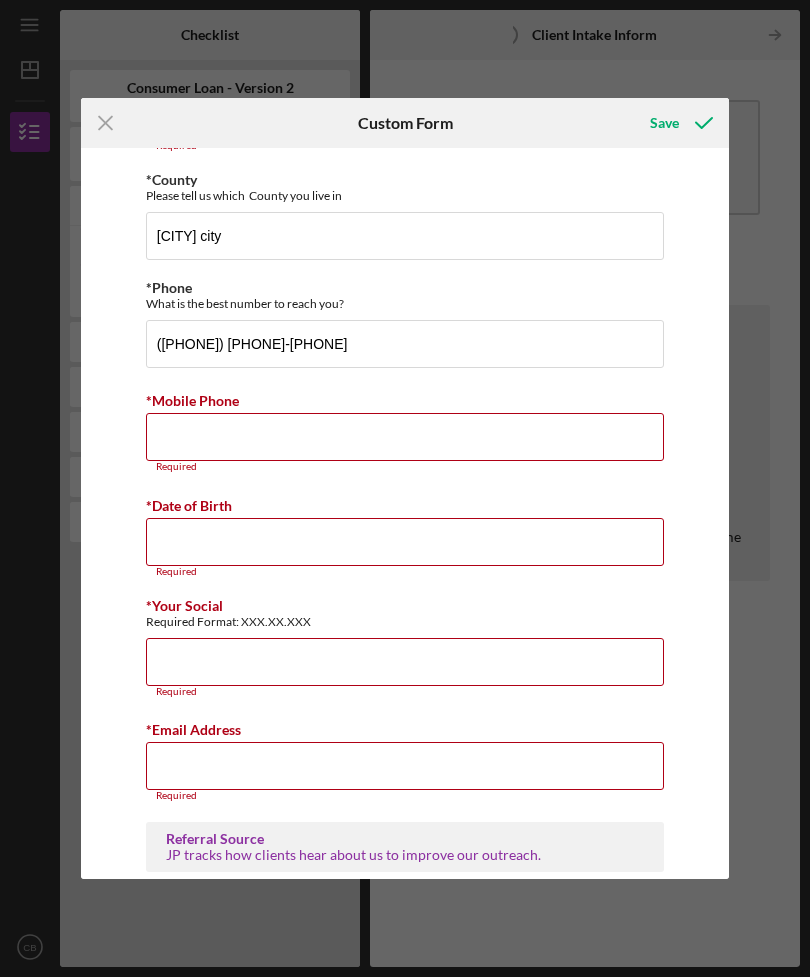 click on "*Mobile Phone" at bounding box center (405, 437) 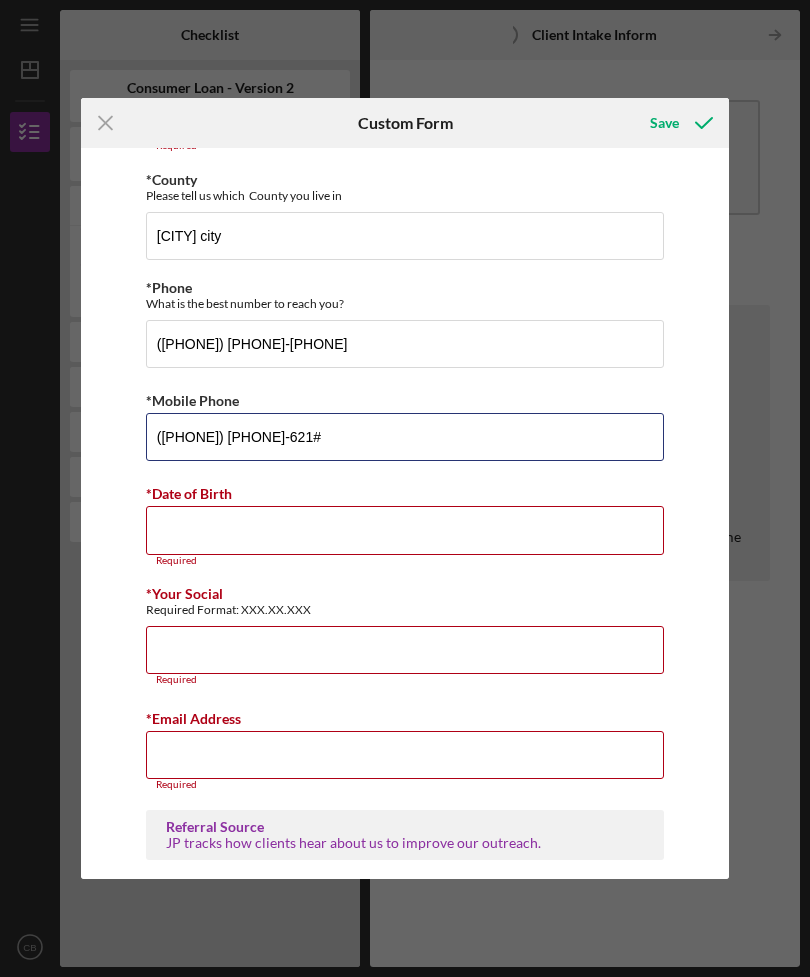 type on "([PHONE]) [PHONE]-[PHONE]" 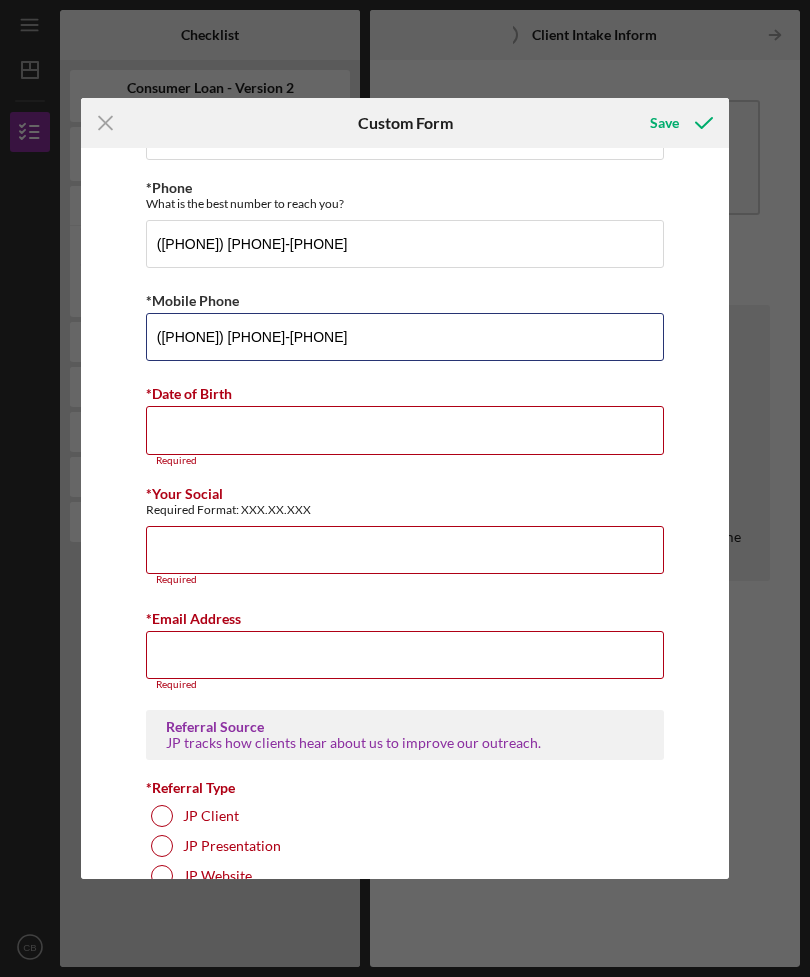 scroll, scrollTop: 950, scrollLeft: 0, axis: vertical 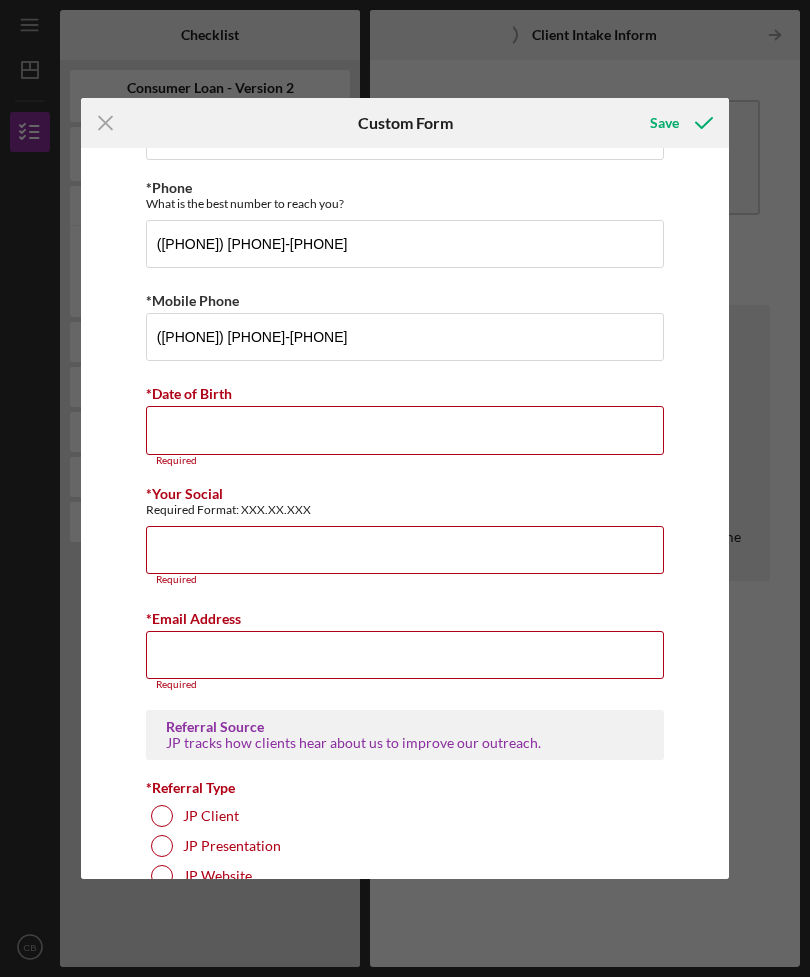 click on "*Date of Birth" at bounding box center (405, 430) 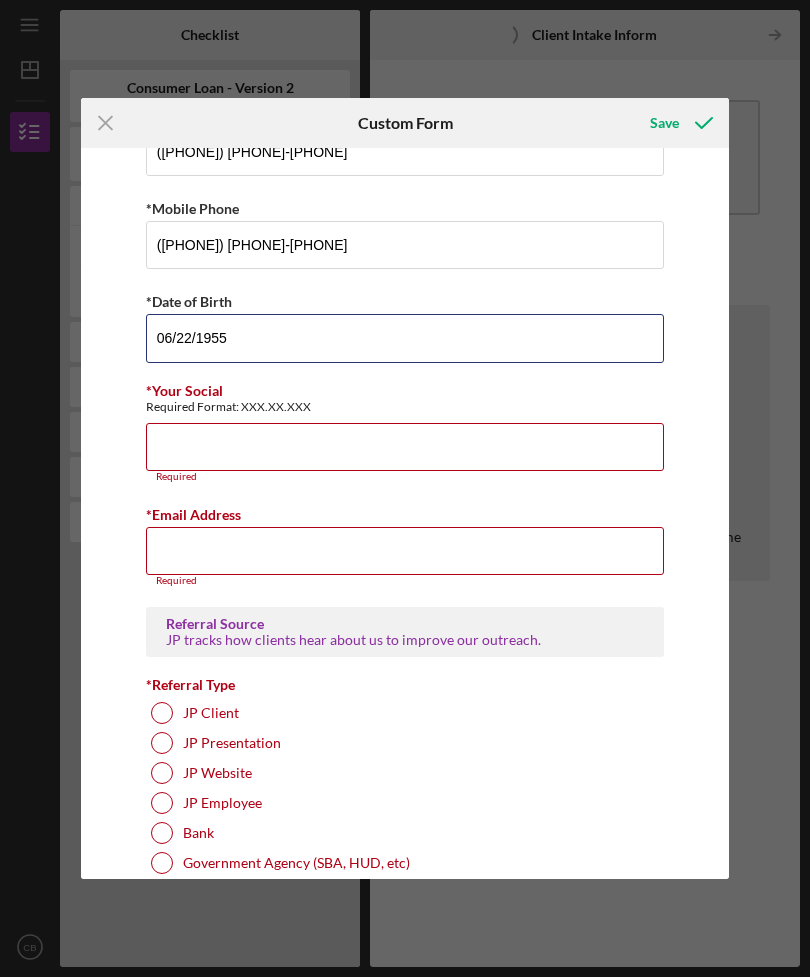 scroll, scrollTop: 1044, scrollLeft: 0, axis: vertical 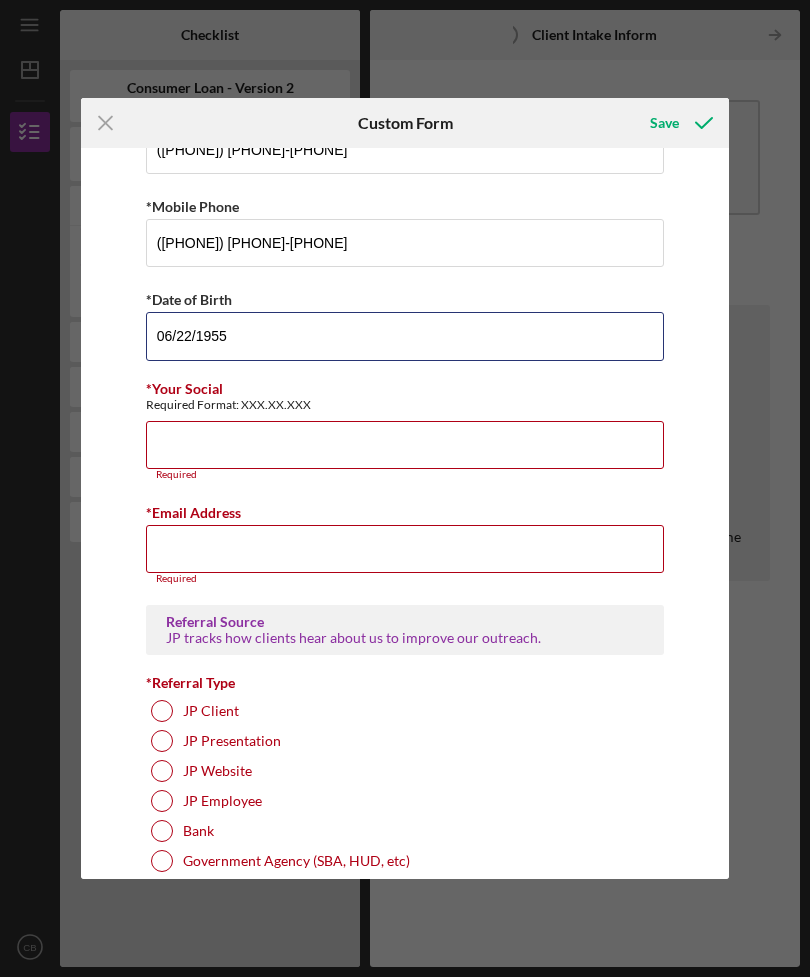 type on "06/22/1955" 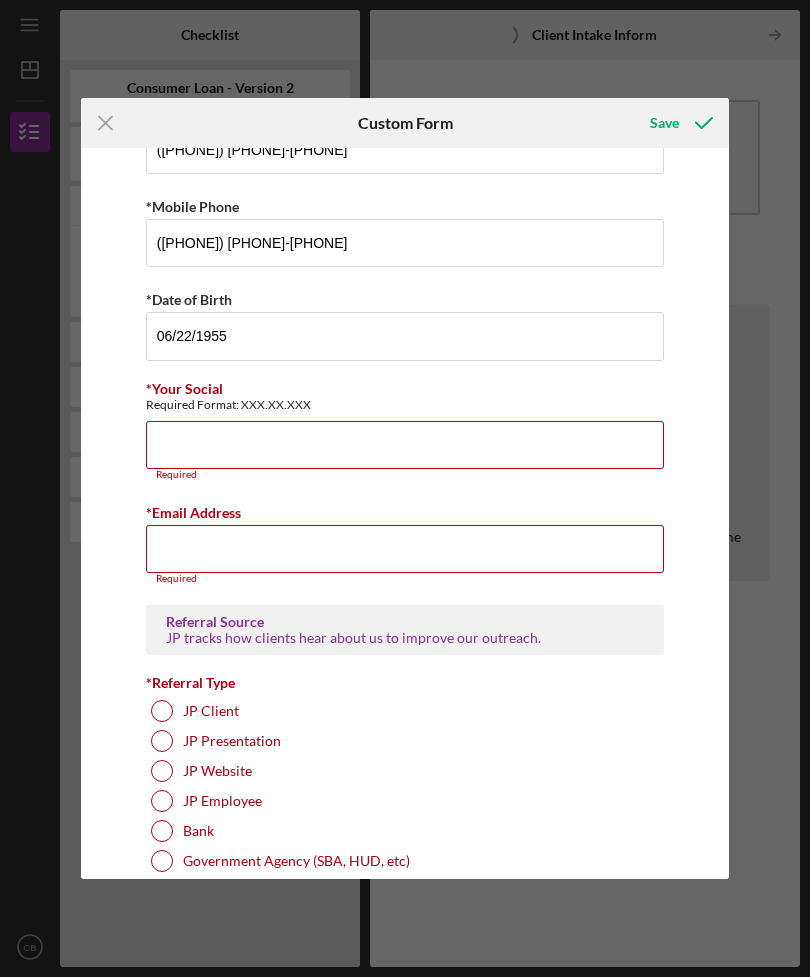 click on "*Your Social" at bounding box center (405, 445) 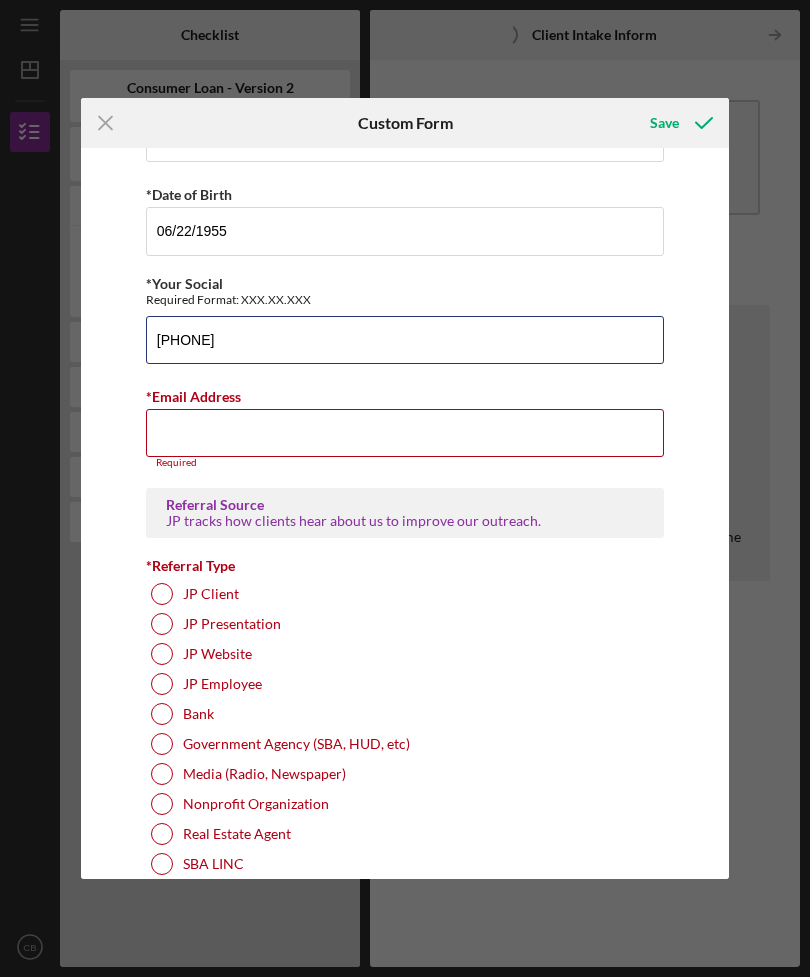 scroll, scrollTop: 1149, scrollLeft: 0, axis: vertical 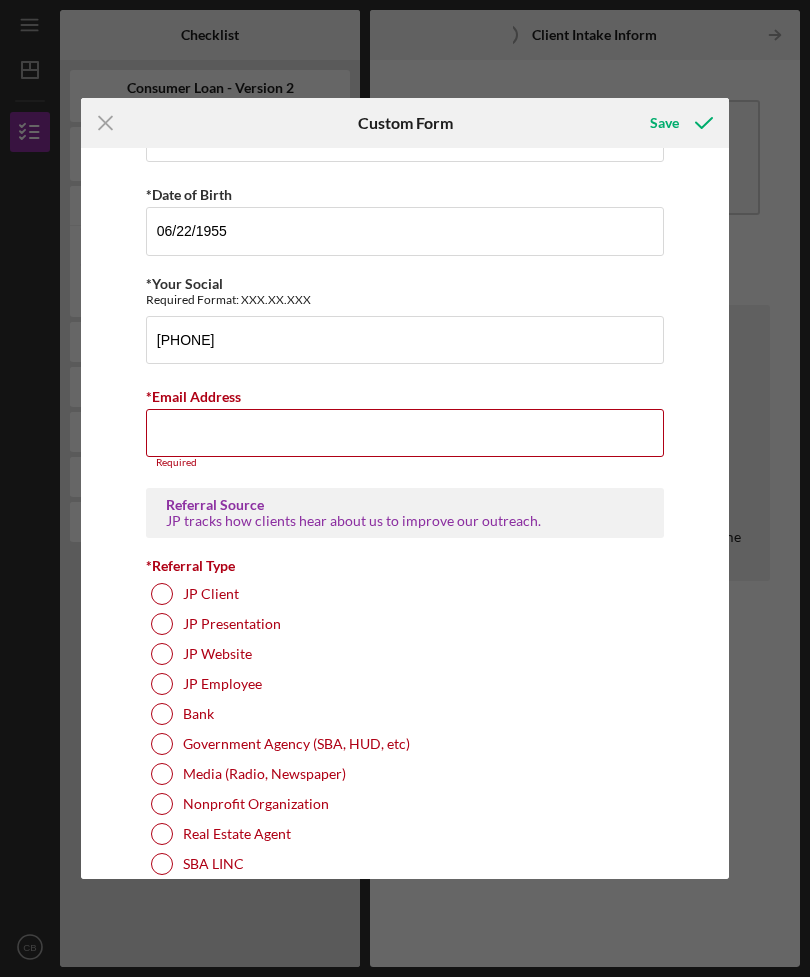 click on "*Email Address" at bounding box center (405, 433) 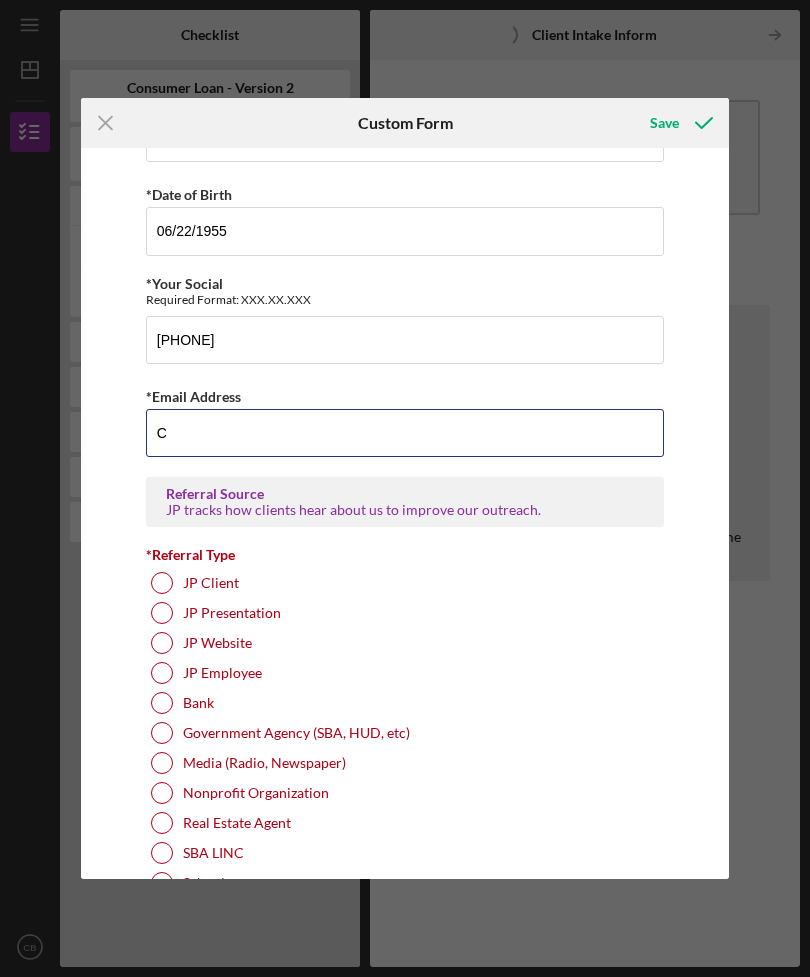 type on "Cece" 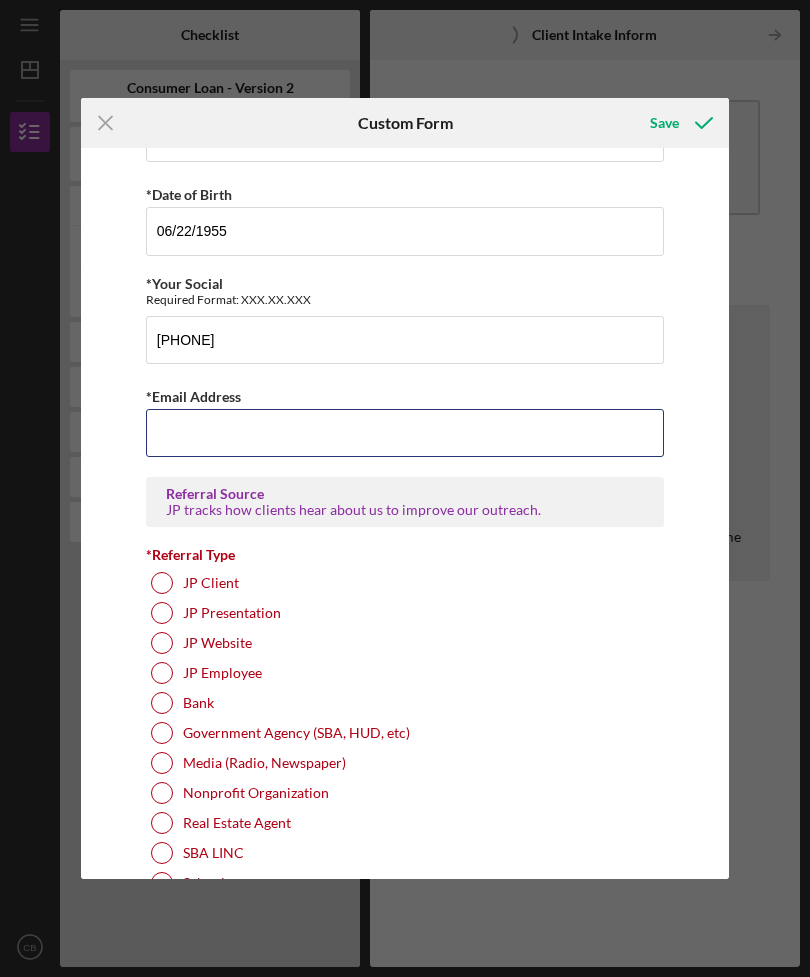 type on "[EMAIL]" 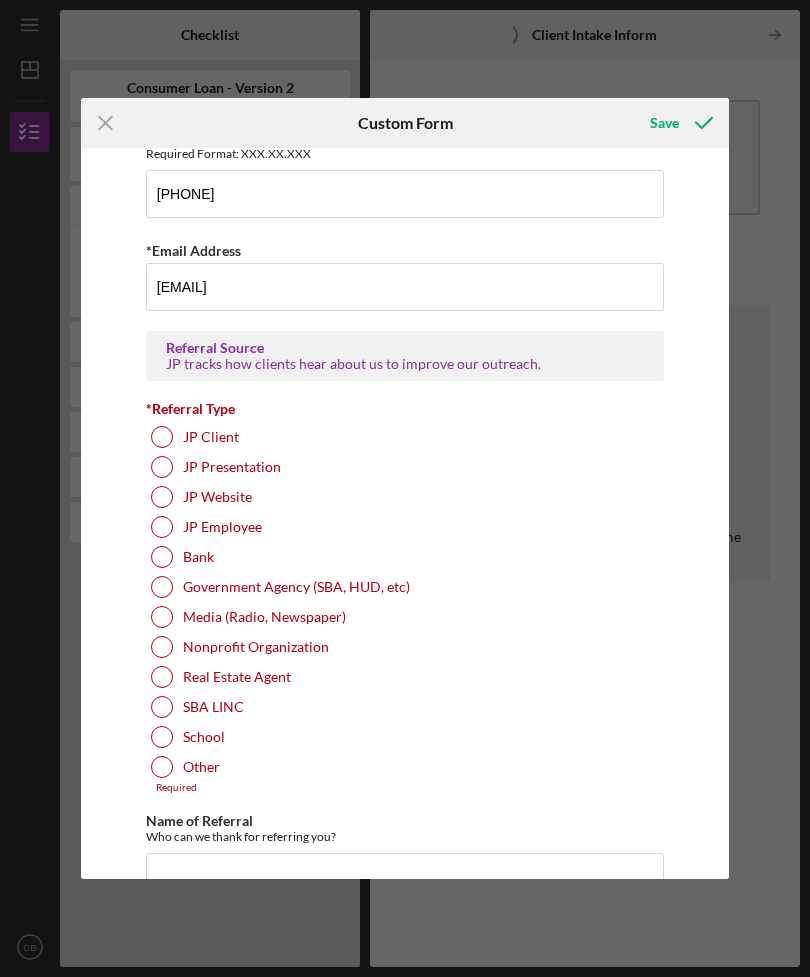 scroll, scrollTop: 1306, scrollLeft: 0, axis: vertical 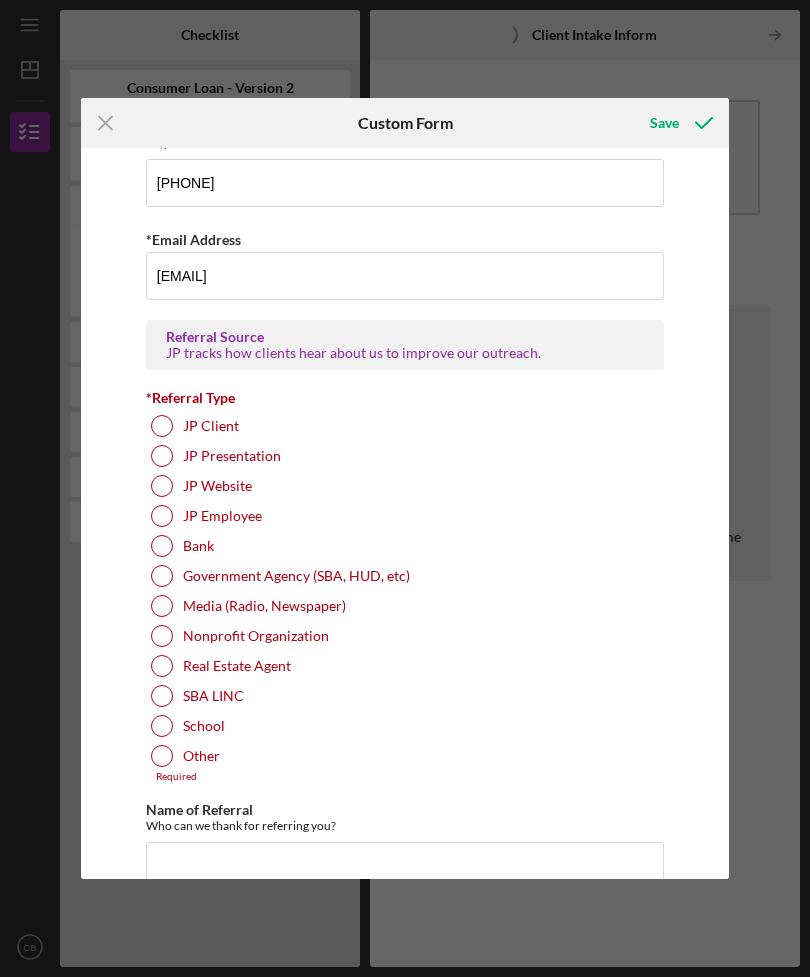 click at bounding box center (162, 606) 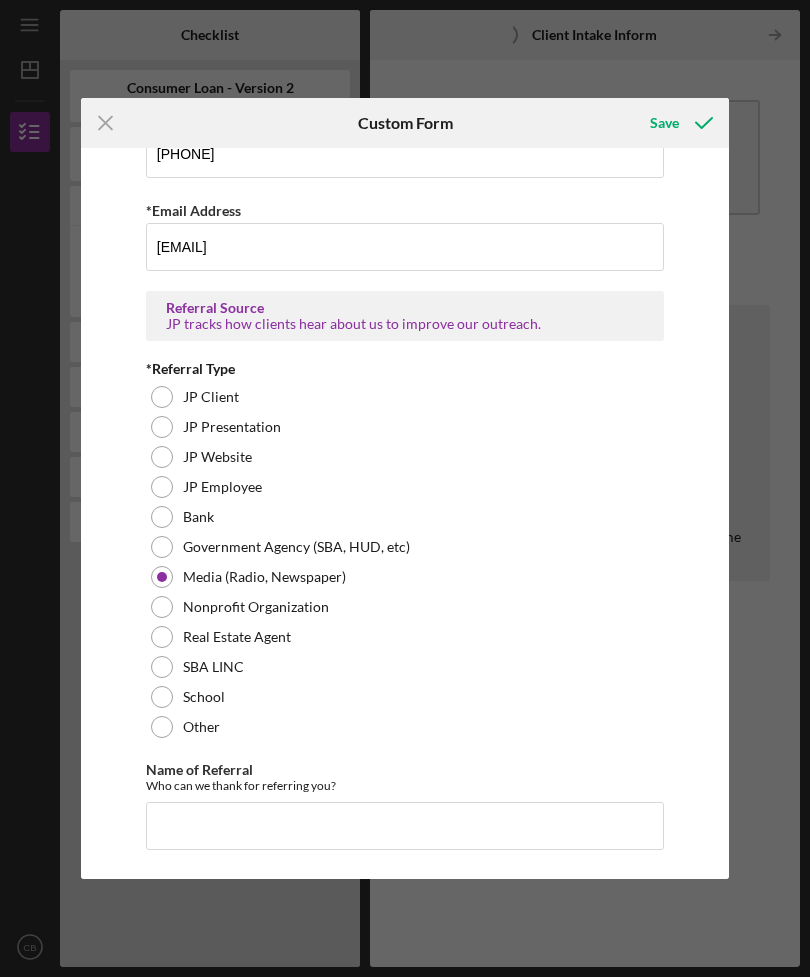 scroll, scrollTop: 1361, scrollLeft: 0, axis: vertical 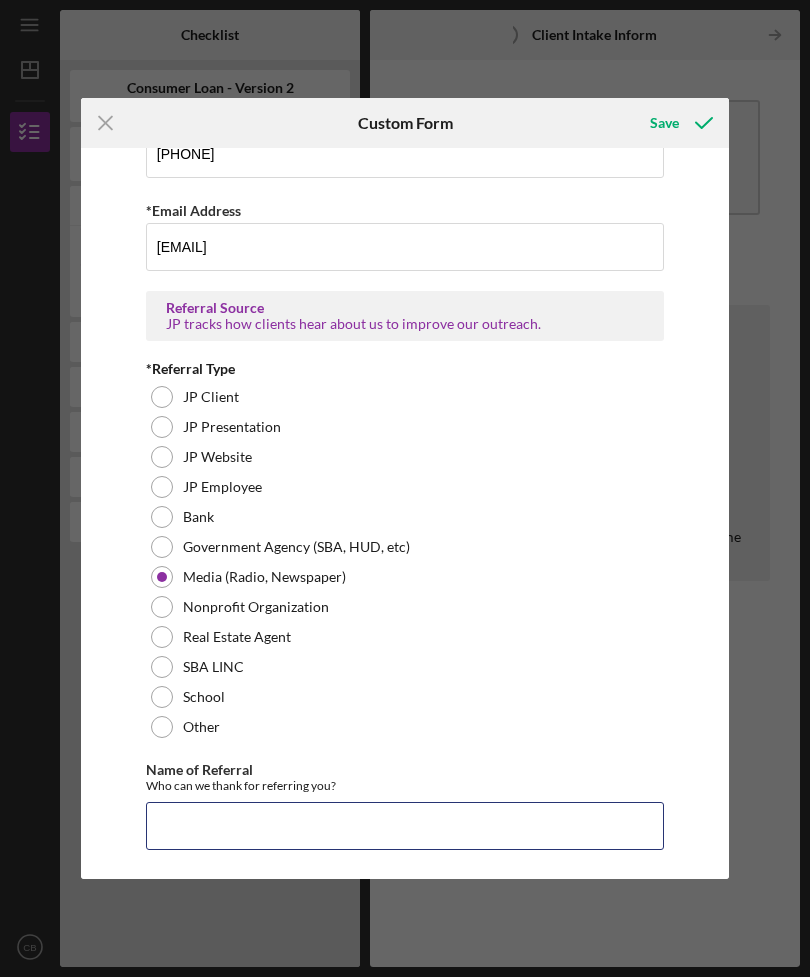 click on "Name of Referral" at bounding box center (405, 826) 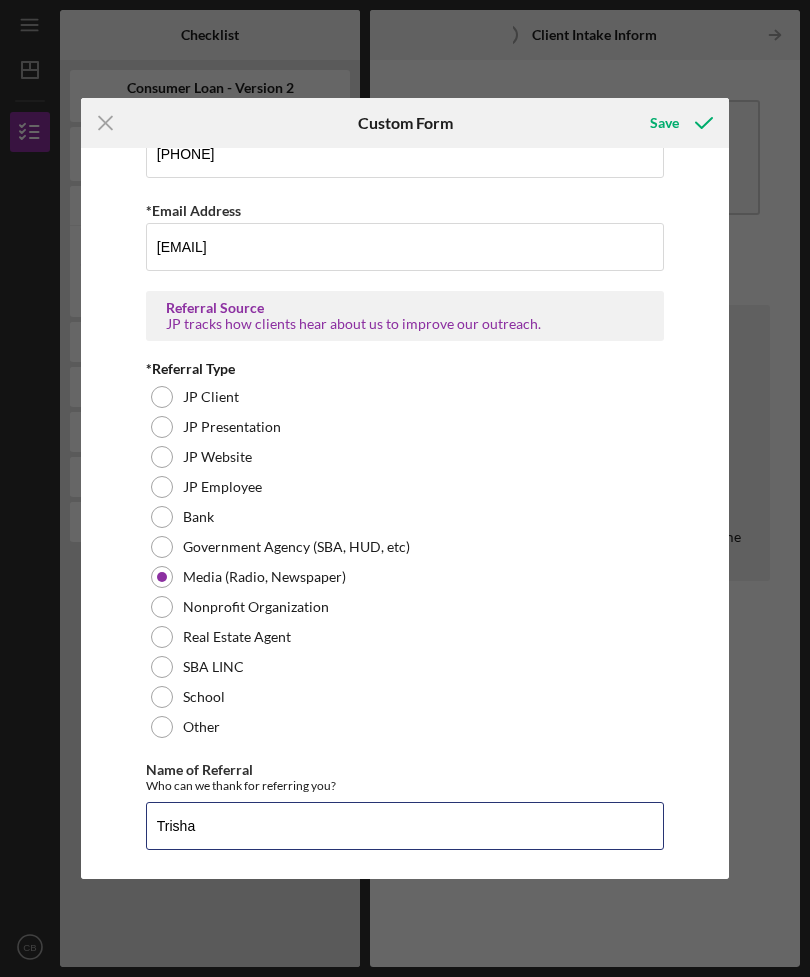 type on "Trisha" 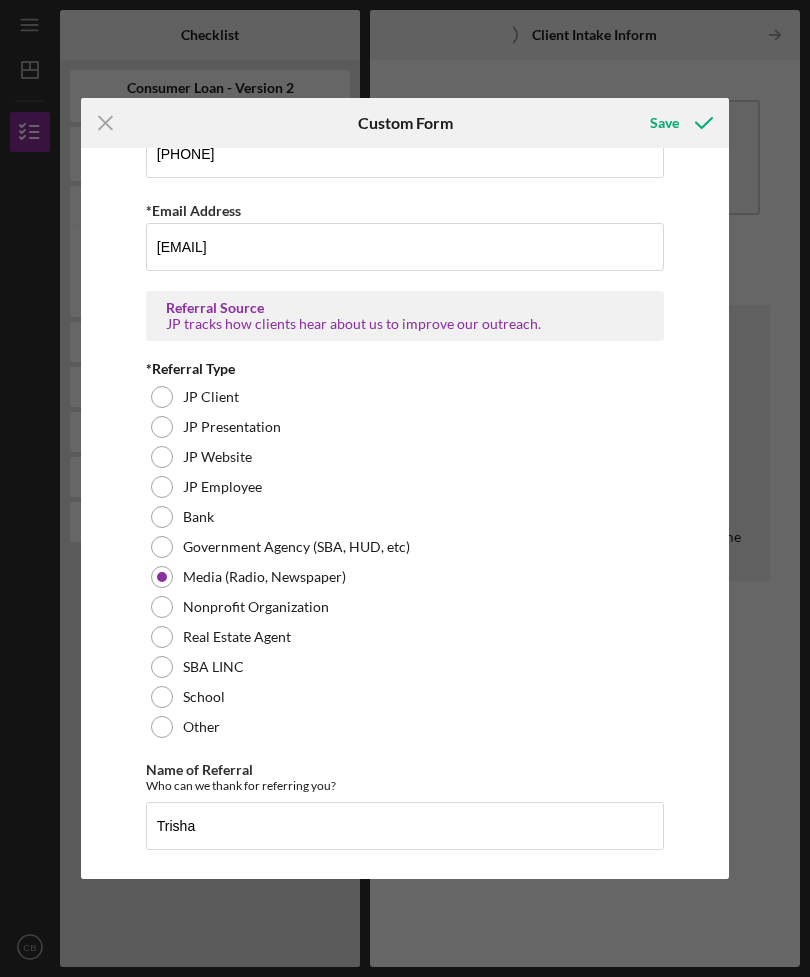 click on "Real Estate Agent" at bounding box center (405, 637) 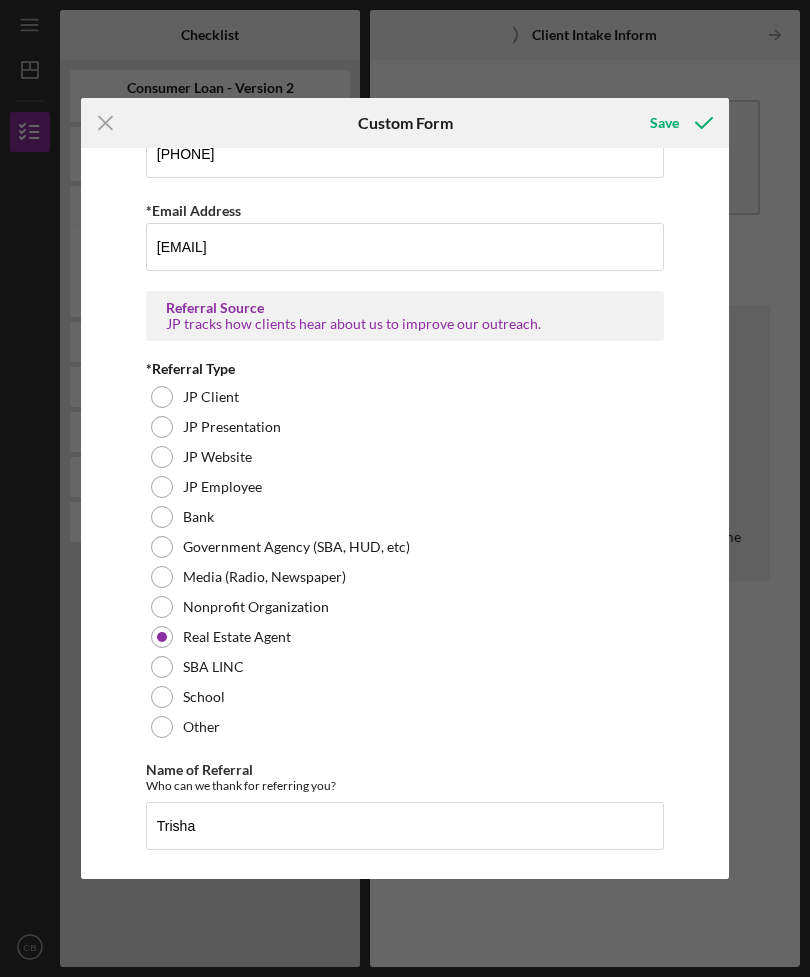 scroll, scrollTop: 1361, scrollLeft: 0, axis: vertical 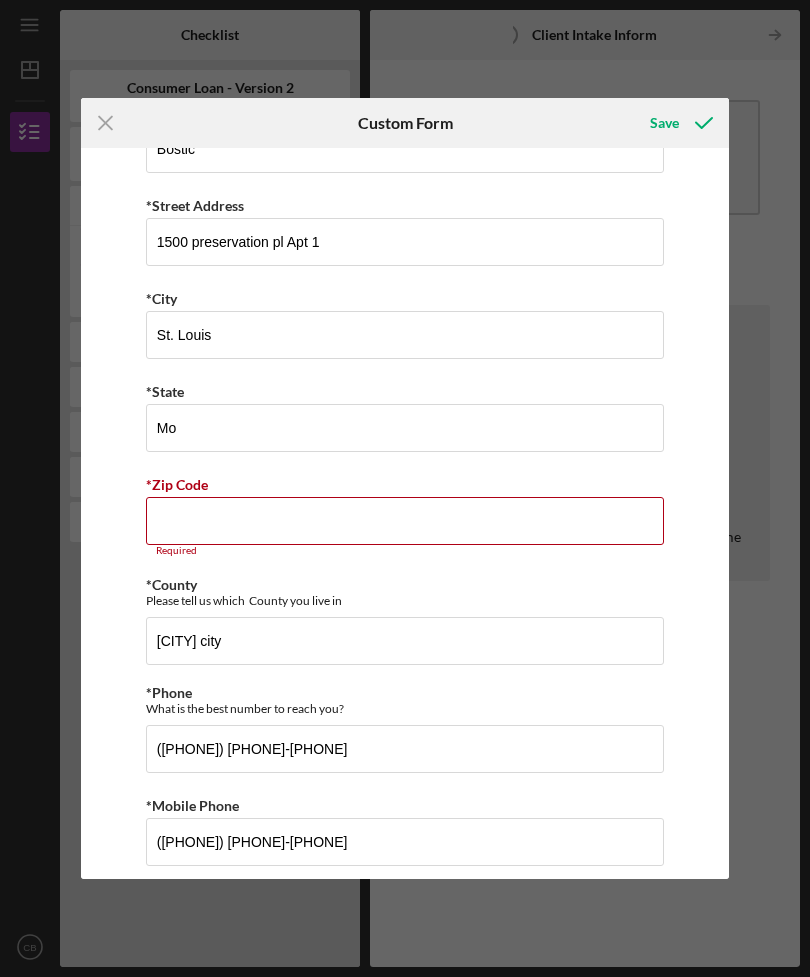click on "*Zip Code" at bounding box center [405, 521] 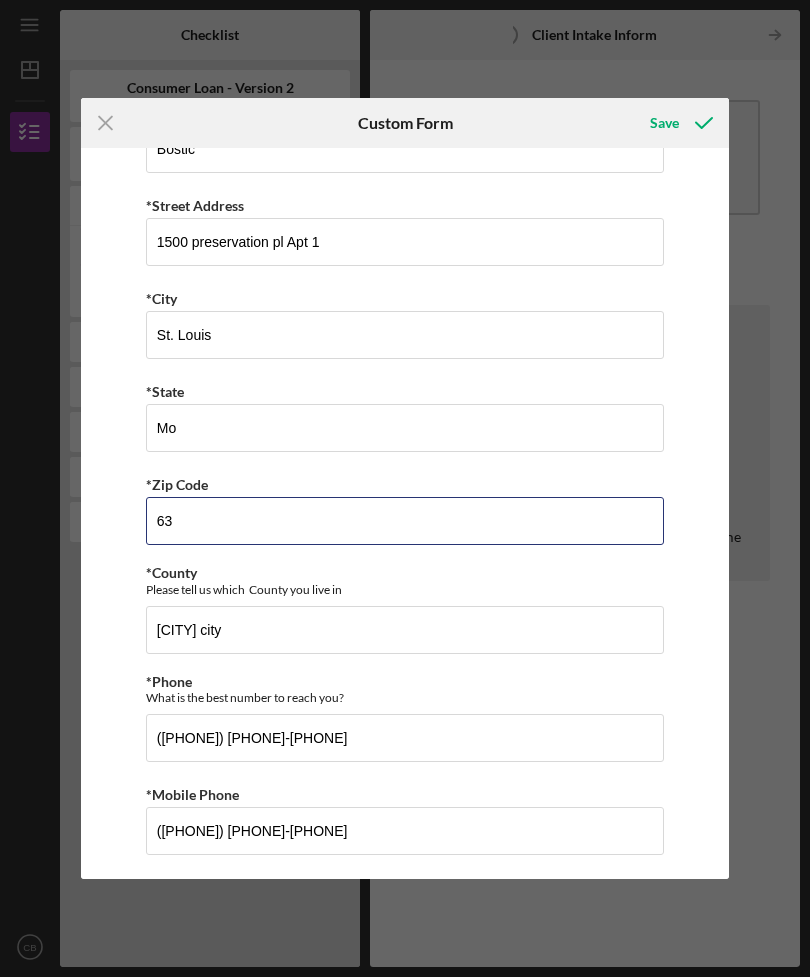 type on "63" 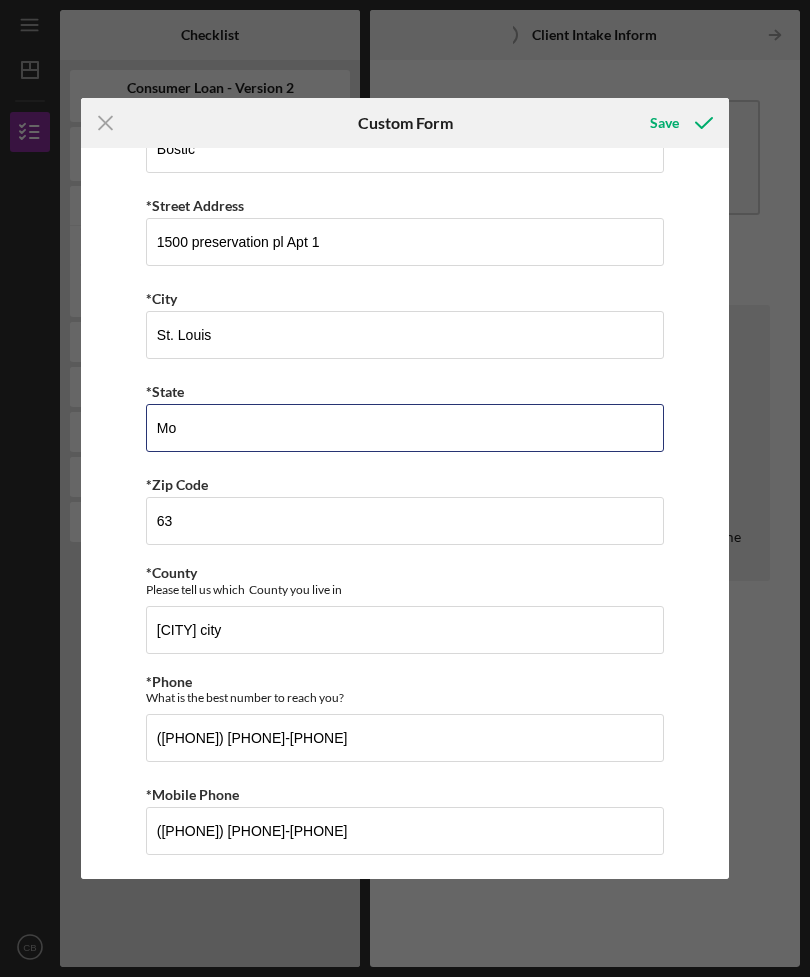 click on "Mo" at bounding box center [405, 428] 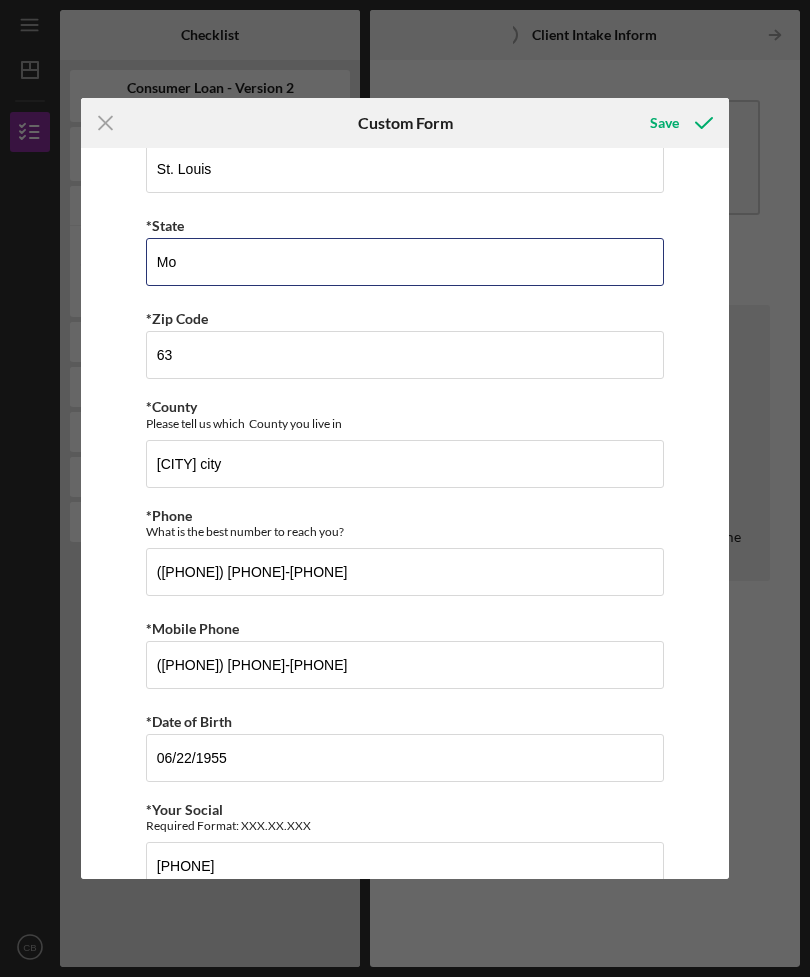 scroll, scrollTop: 612, scrollLeft: 0, axis: vertical 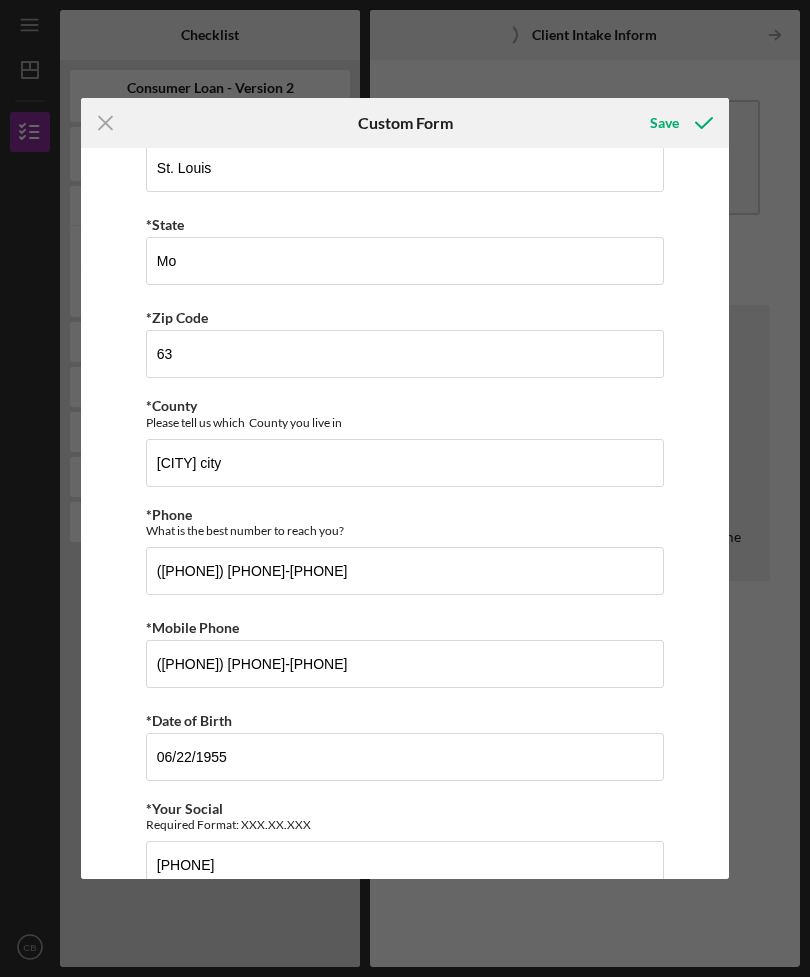 click on "Save" at bounding box center (664, 123) 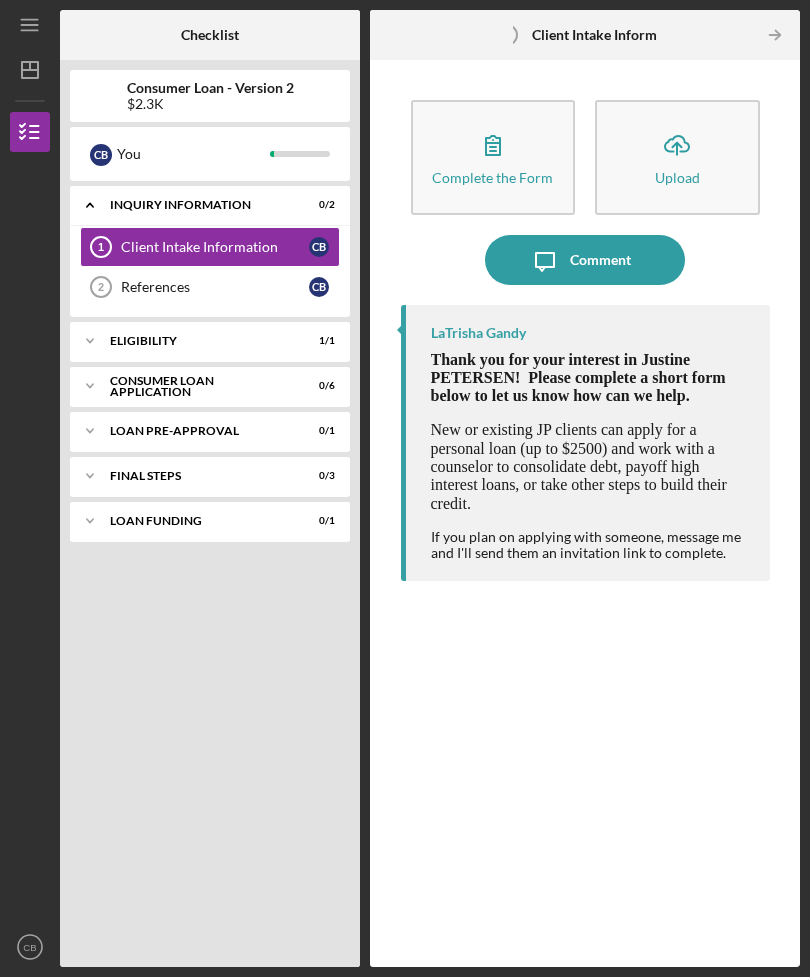 click on "Complete the Form" at bounding box center (492, 177) 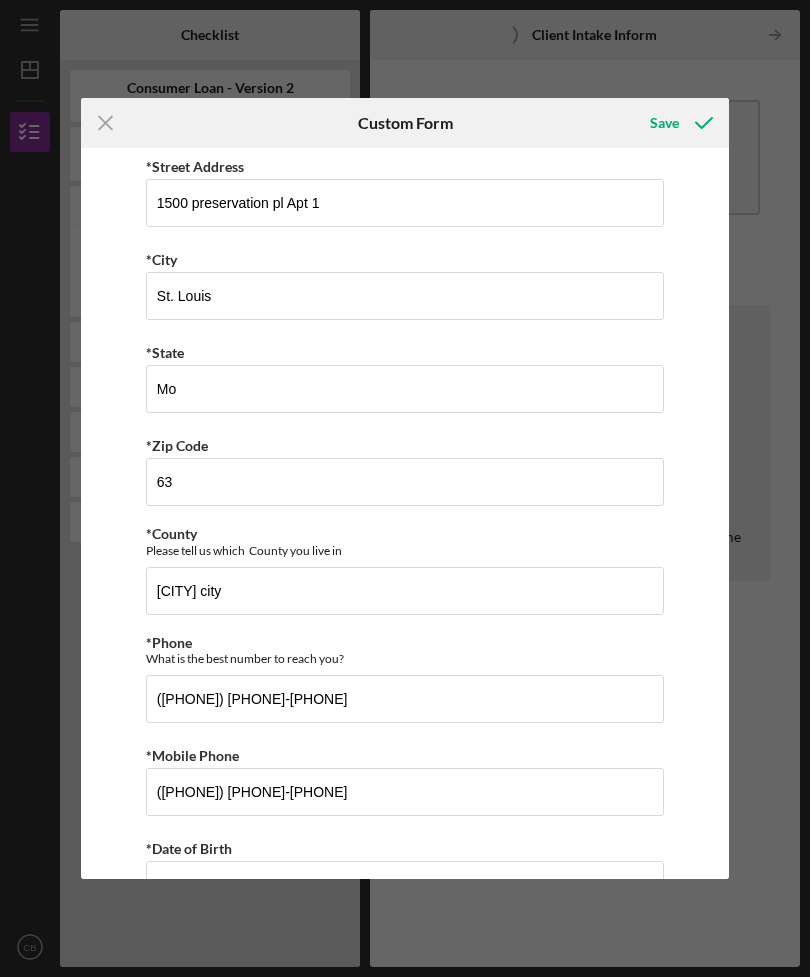 scroll, scrollTop: 484, scrollLeft: 0, axis: vertical 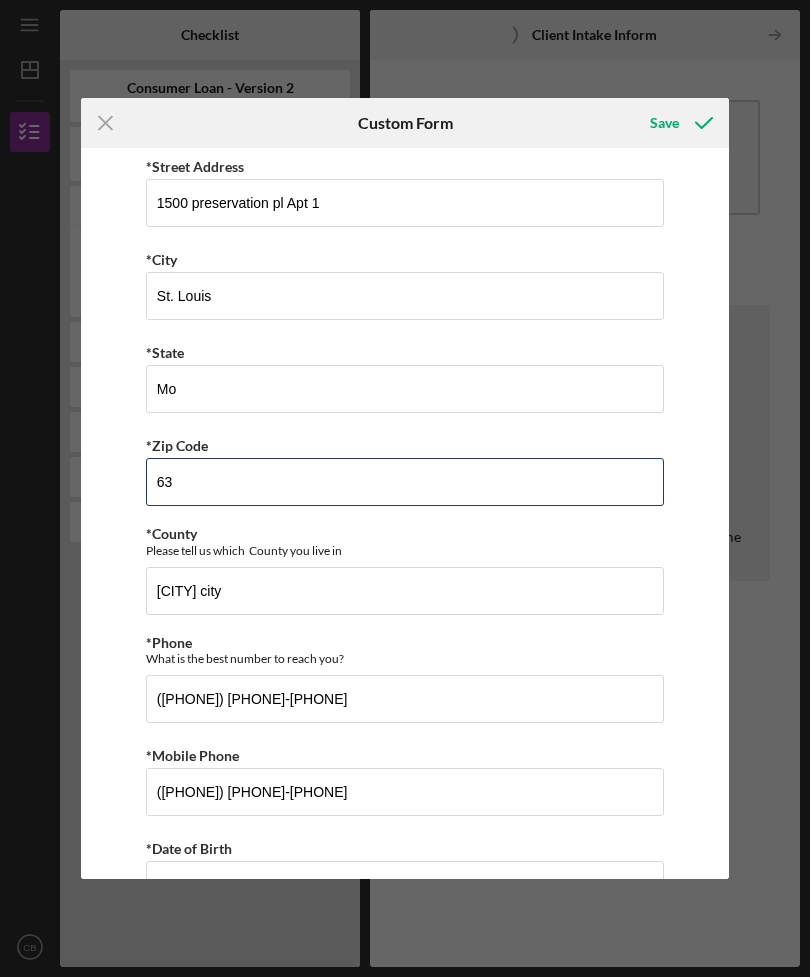 click on "63" at bounding box center [405, 482] 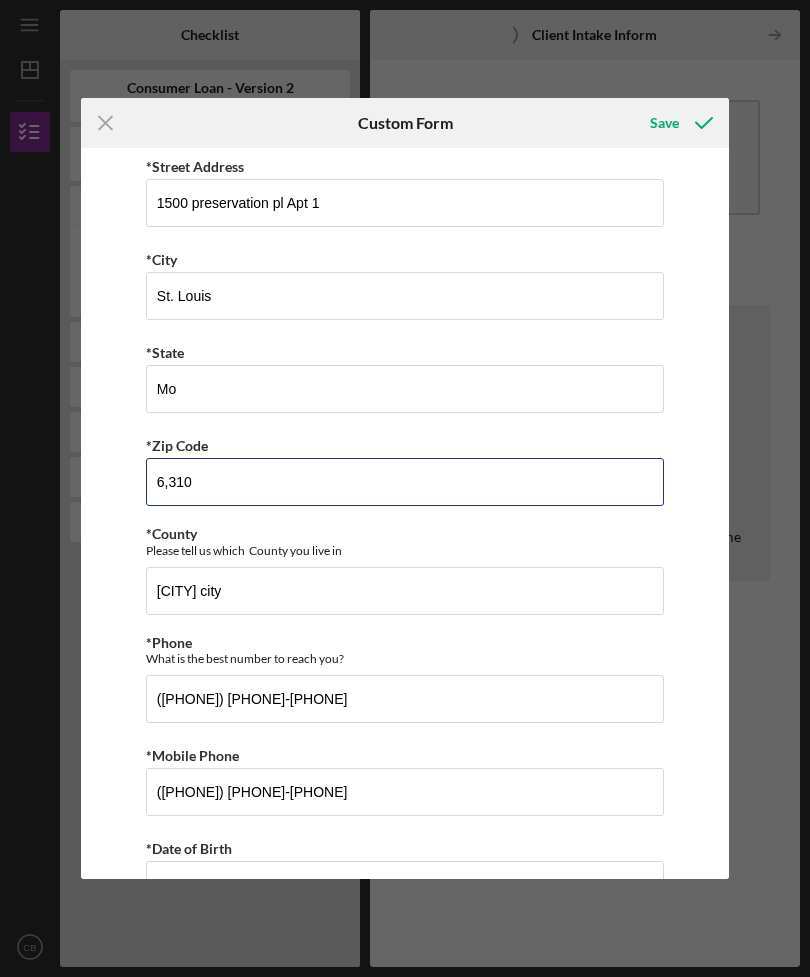 type on "63,106" 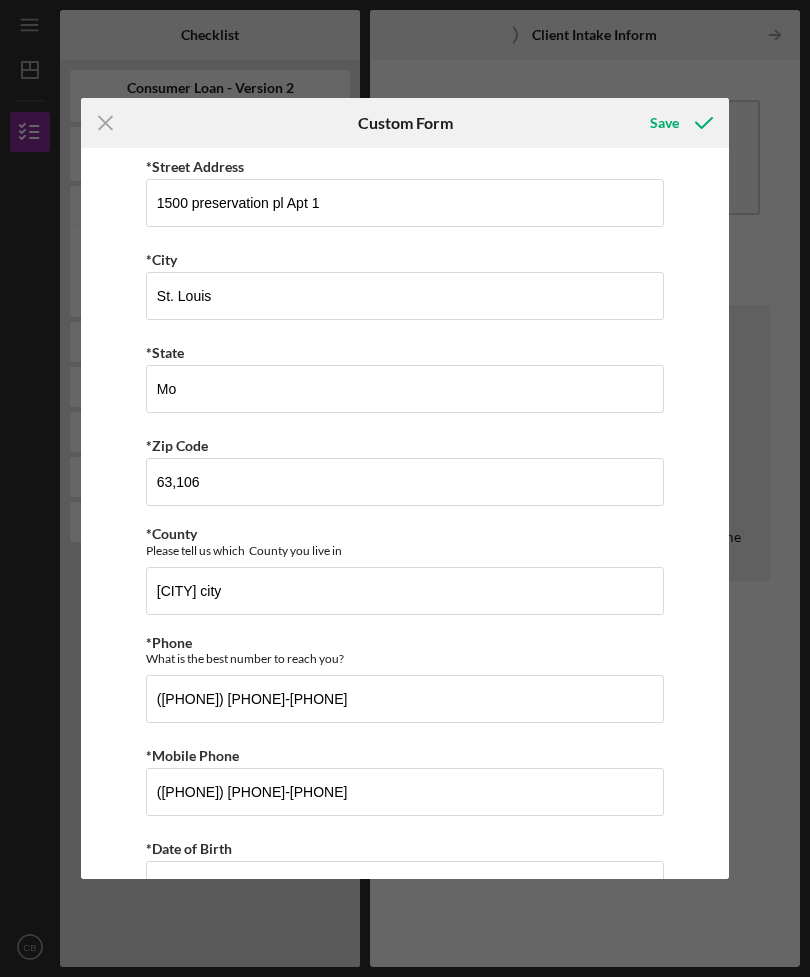 click on "Icon/Menu Close Custom Form Save [FIRST] [LAST] Customer Intake Form Application Date [DATE] Title Mr. Ms. Other *First Name Cecelia *Last Name Bostic *Street Address 1500 preservation pl Apt 1 *City [CITY] *State [STATE] *Zip Code 63,106 *County Please tell us which  County you live in St Louis city *Phone What is the best number to reach you? ([PHONE]) [PHONE]-[PHONE] *Mobile Phone ([PHONE]) [PHONE]-[PHONE] *Date of Birth 06/22/1955 *Your Social Required Format: XXX.XX.XXX [PHONE] *Email Address [EMAIL] Referral Source JP tracks how clients hear about us to improve our outreach. *Referral Type JP Client JP Presentation JP Website JP Employee Bank Government Agency (SBA, HUD, etc) Media (Radio, Newspaper) Nonprofit Organization Real Estate Agent SBA LINC School Other Name of Referral Who can we thank for referring you? Trisha Cancel Save" at bounding box center (405, 488) 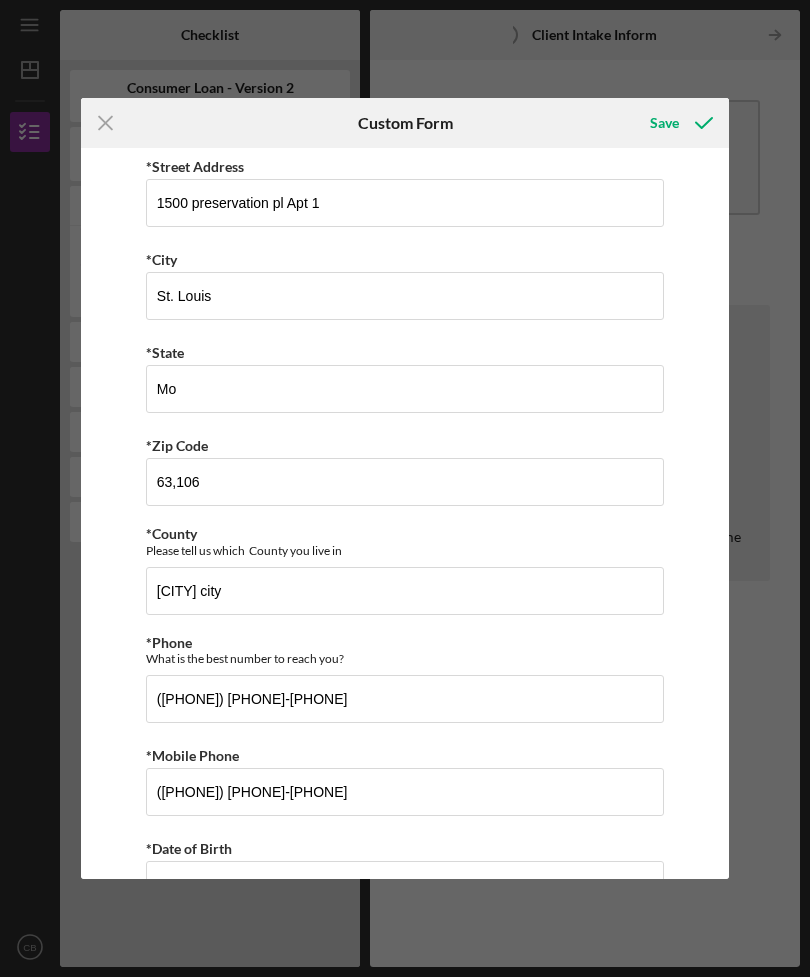 click on "Save" at bounding box center (664, 123) 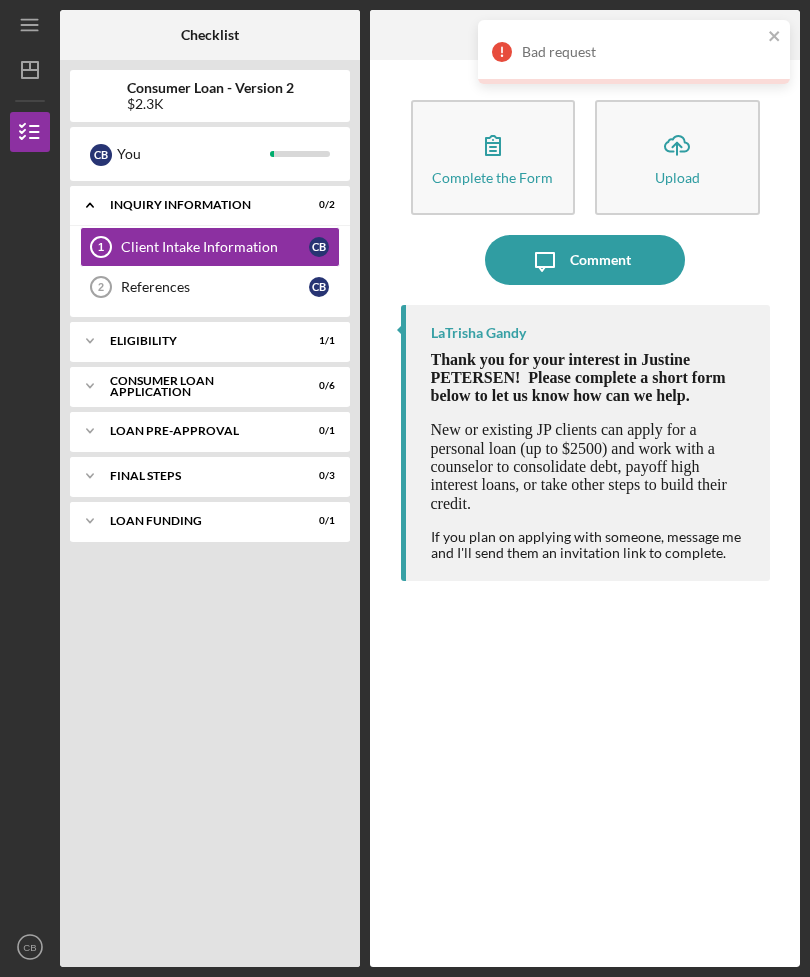 click on "Complete the Form" at bounding box center [492, 177] 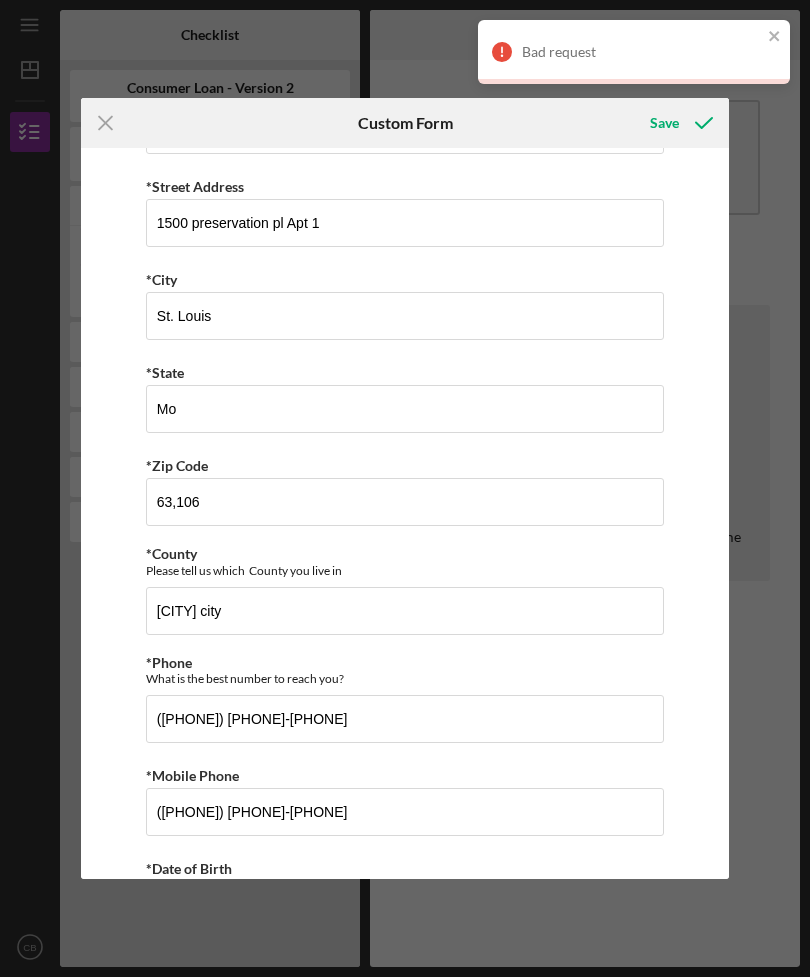 scroll, scrollTop: 465, scrollLeft: 0, axis: vertical 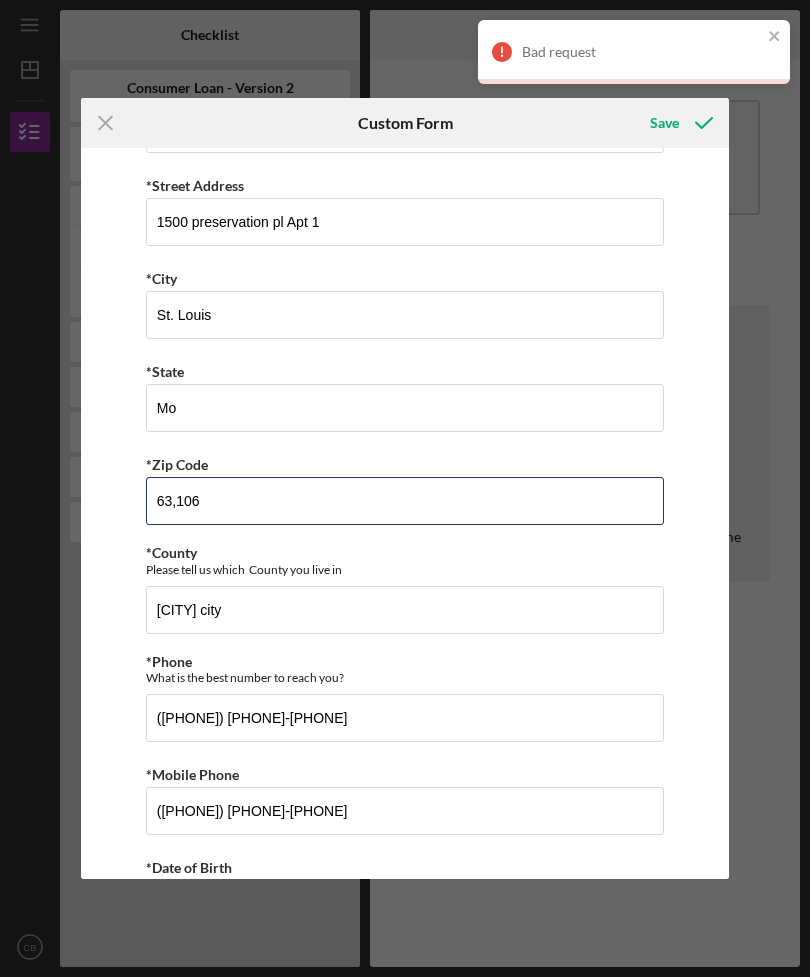 click on "63,106" at bounding box center [405, 501] 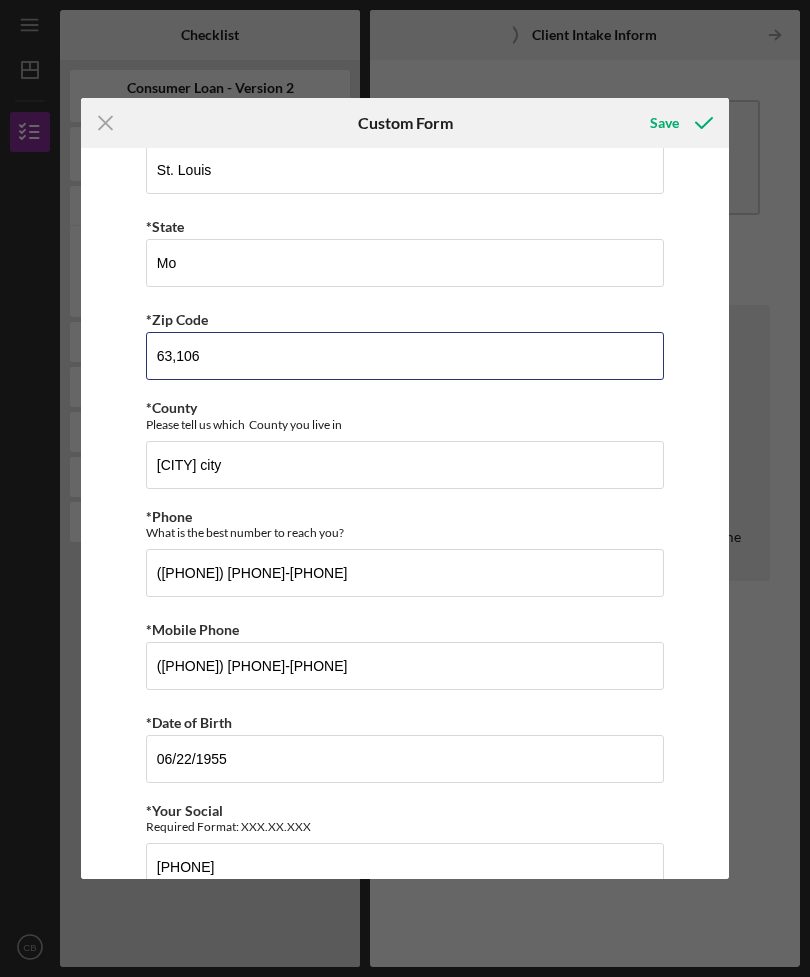 scroll, scrollTop: 614, scrollLeft: 0, axis: vertical 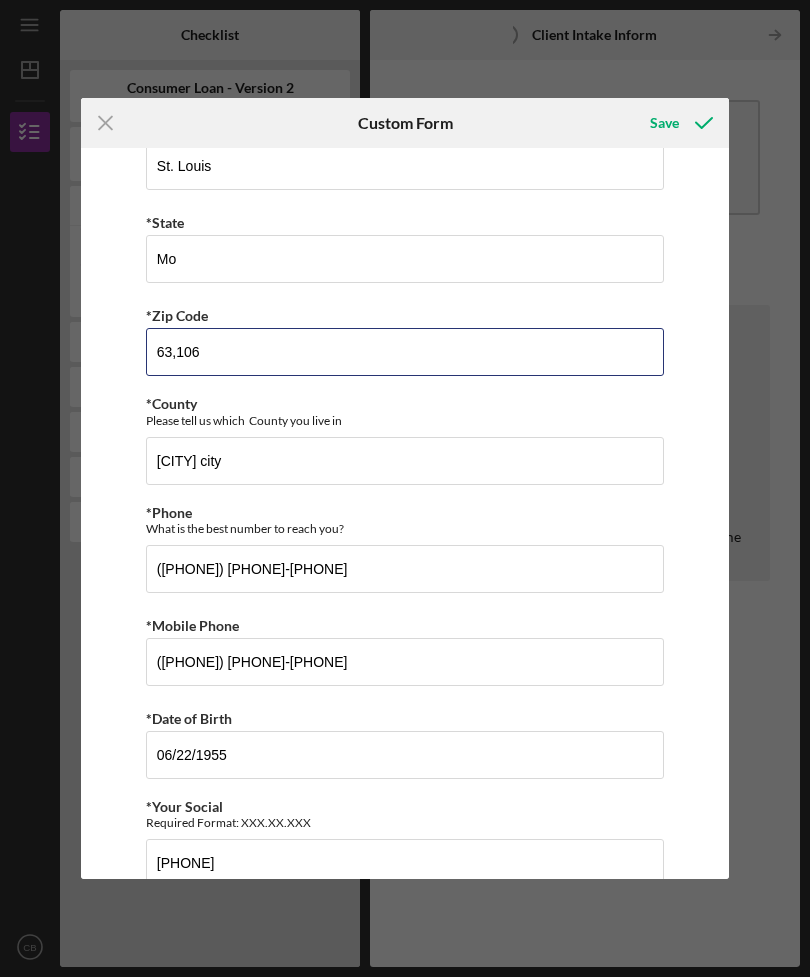 click on "63,106" at bounding box center [405, 352] 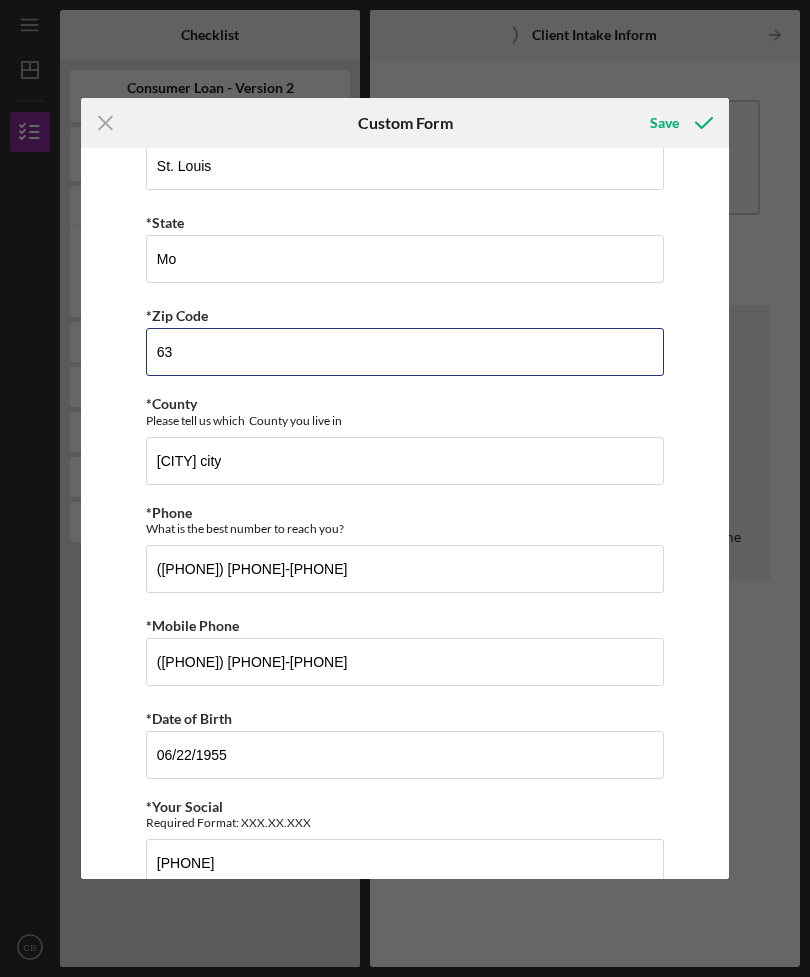 type on "6" 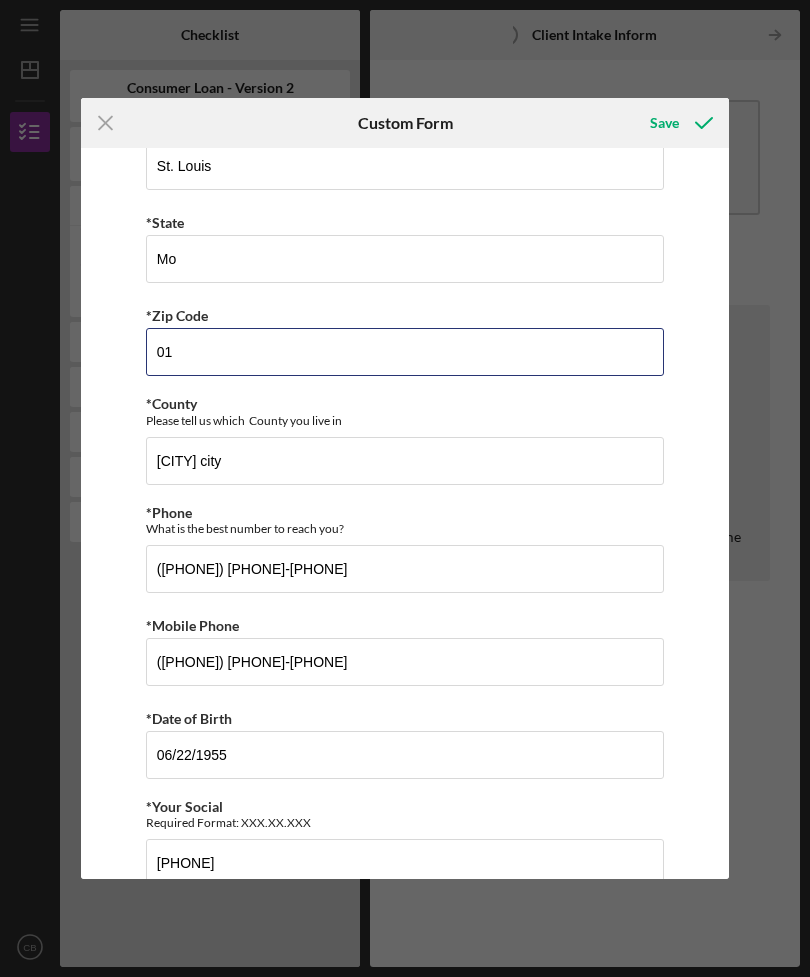 type on "0" 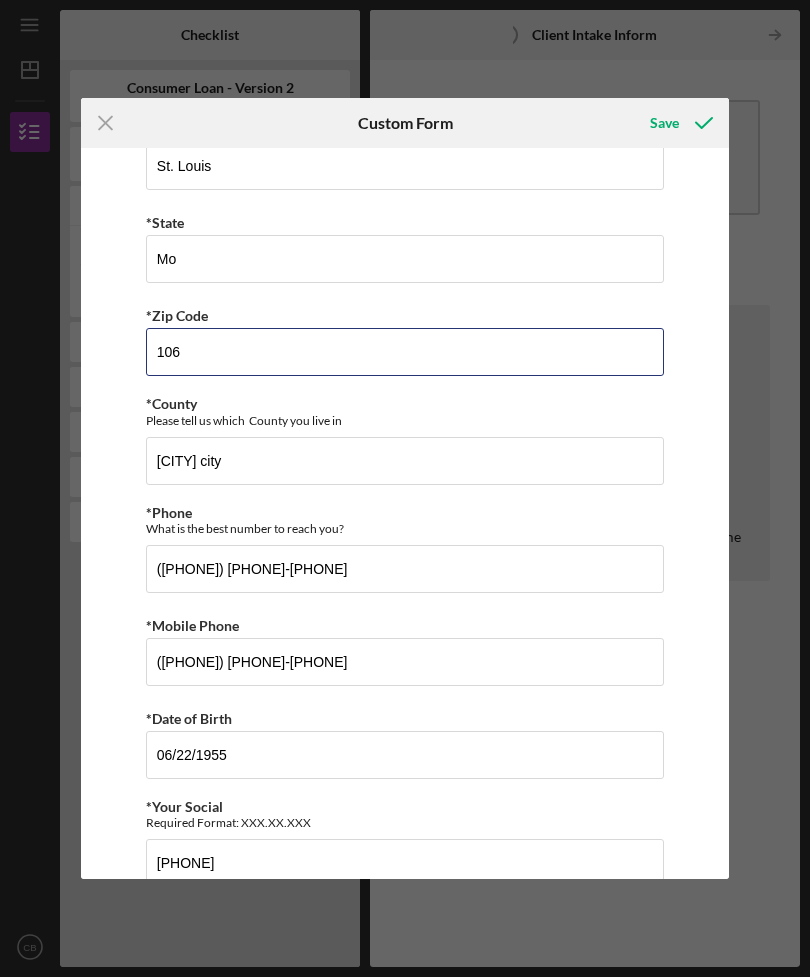 type on "106" 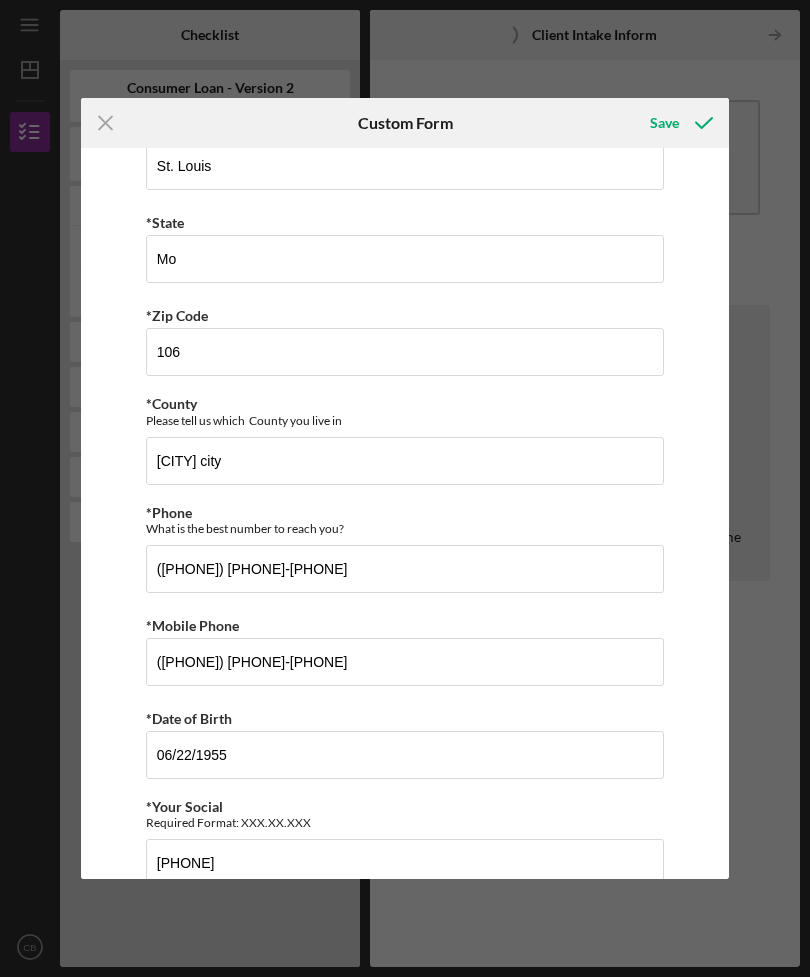 click on "Save" at bounding box center [664, 123] 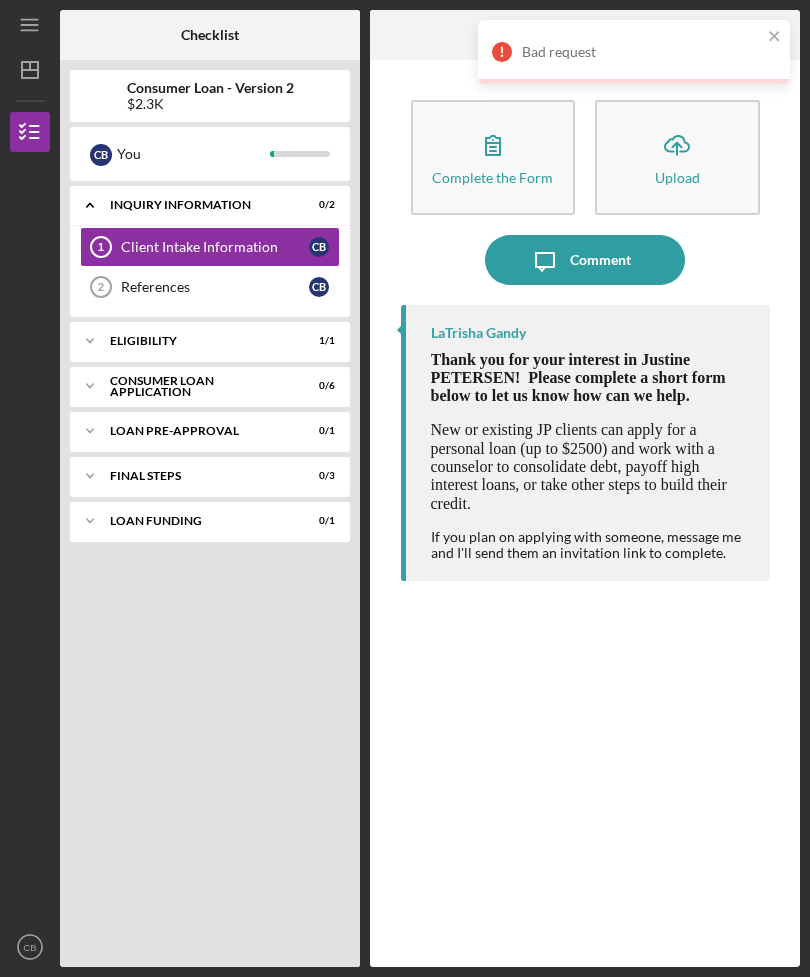 click on "Complete the Form" at bounding box center [492, 177] 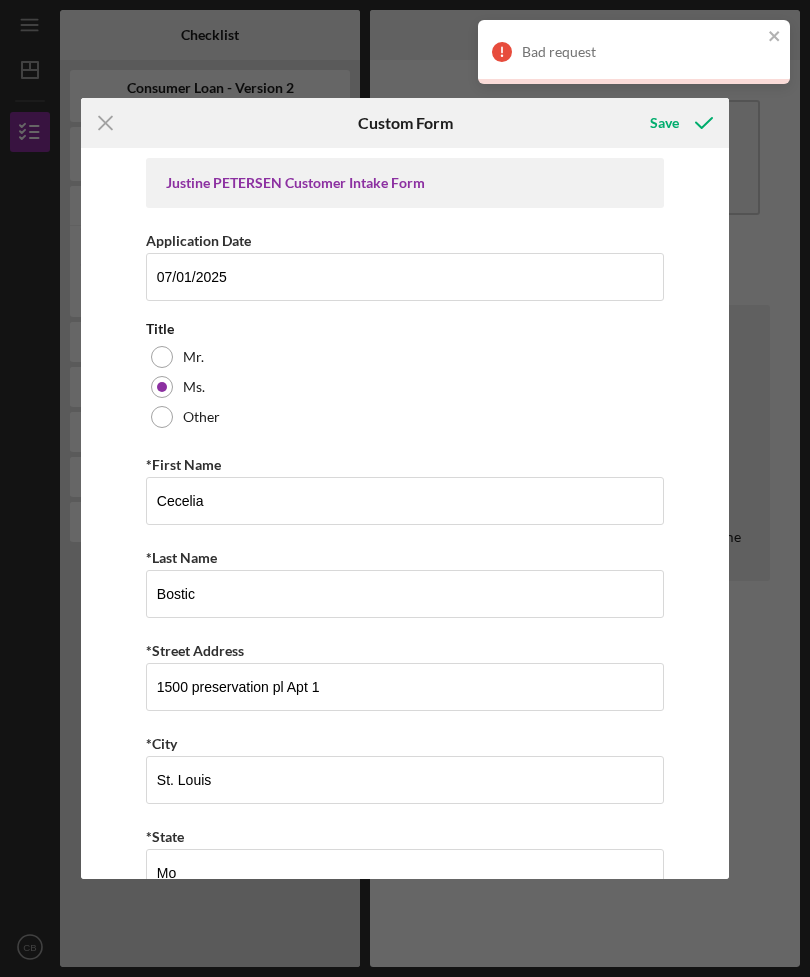 scroll, scrollTop: 0, scrollLeft: 0, axis: both 